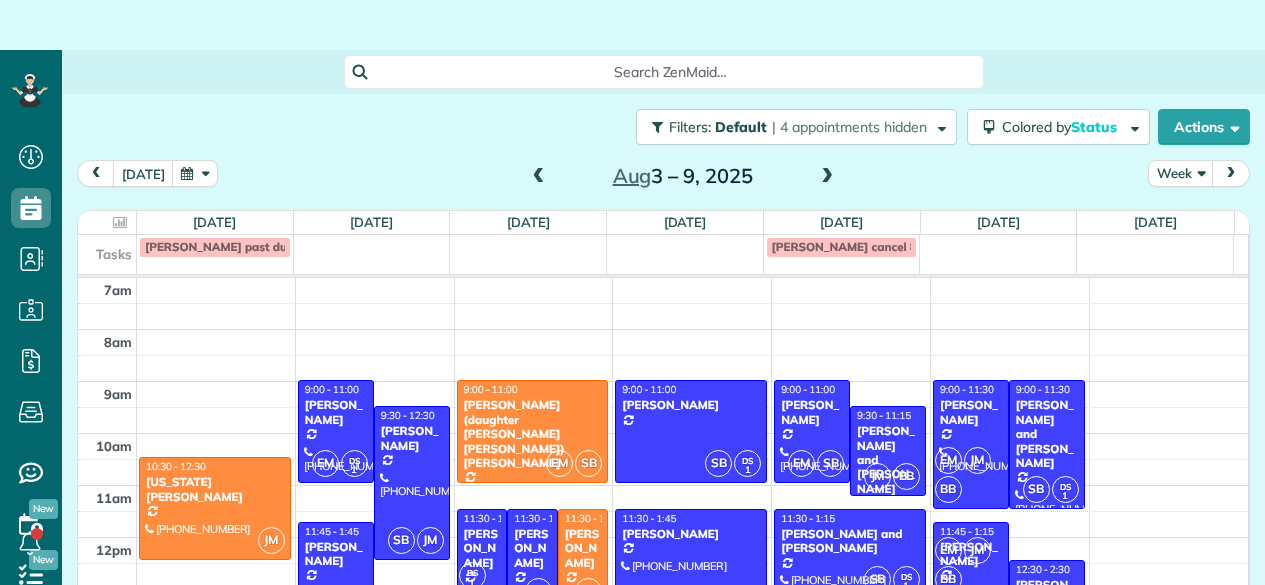 scroll, scrollTop: 50, scrollLeft: 0, axis: vertical 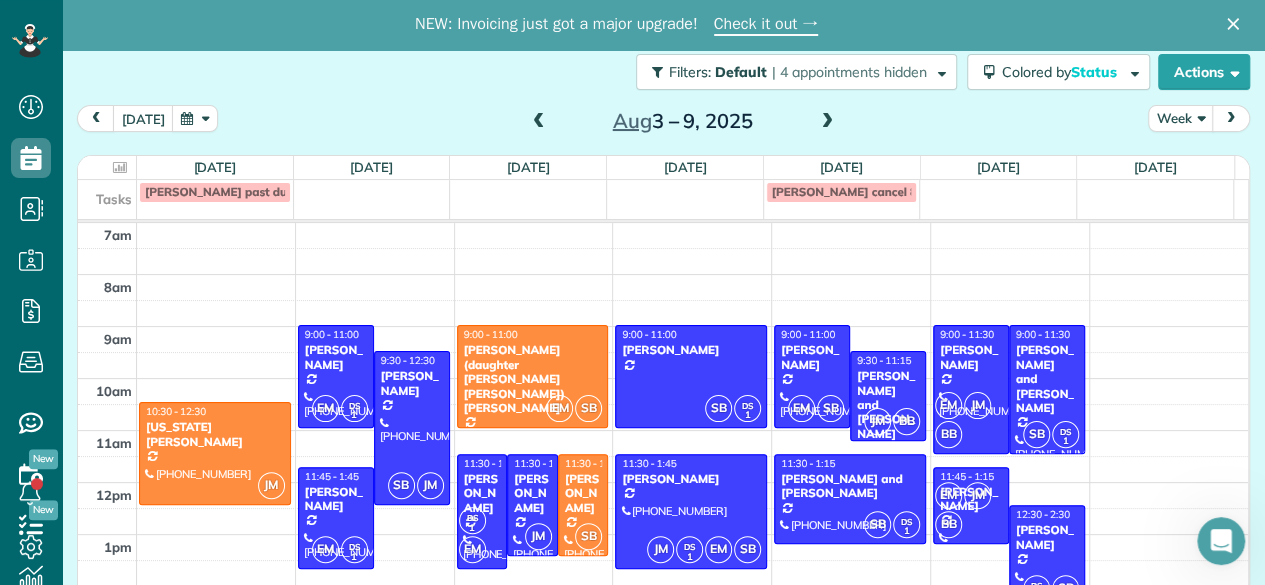 click at bounding box center [539, 122] 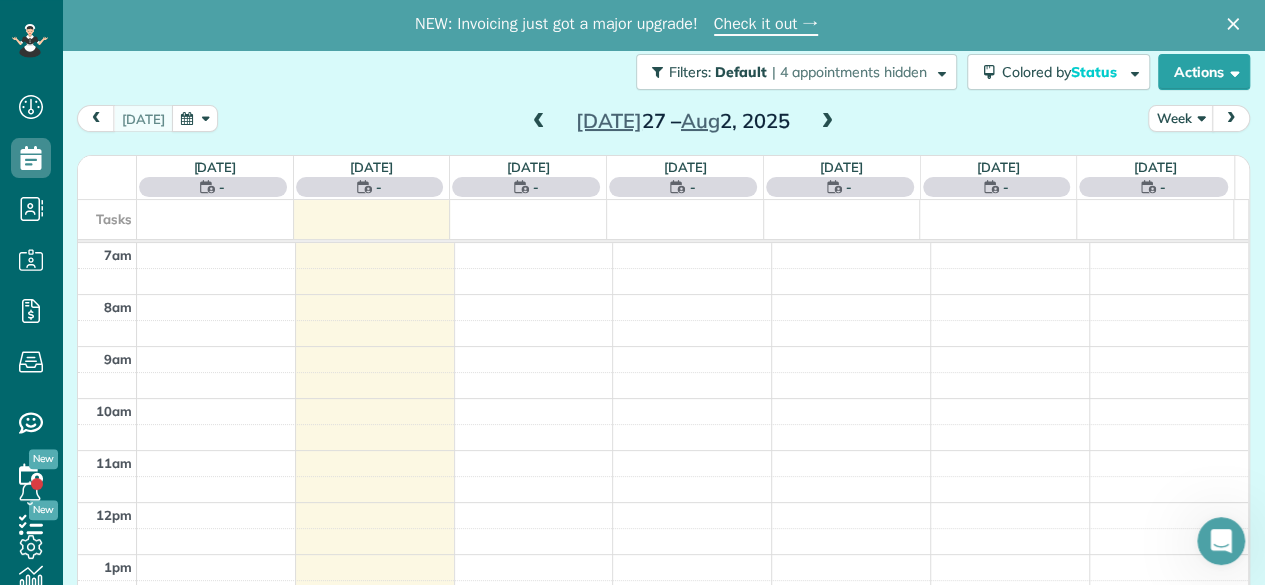 click at bounding box center [539, 122] 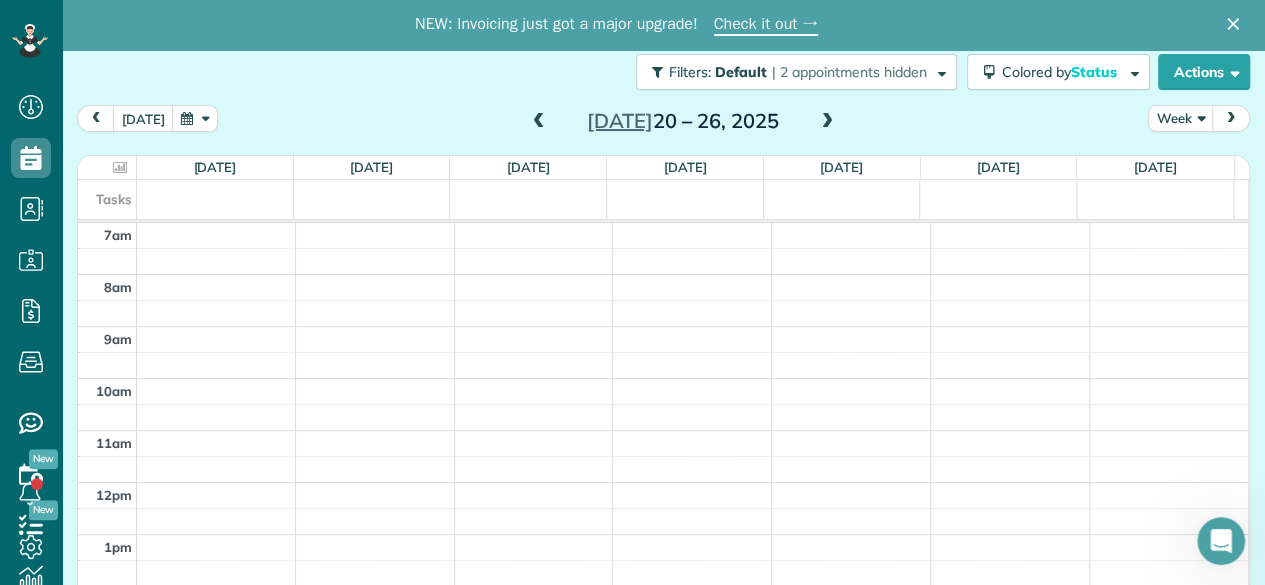 click at bounding box center (539, 122) 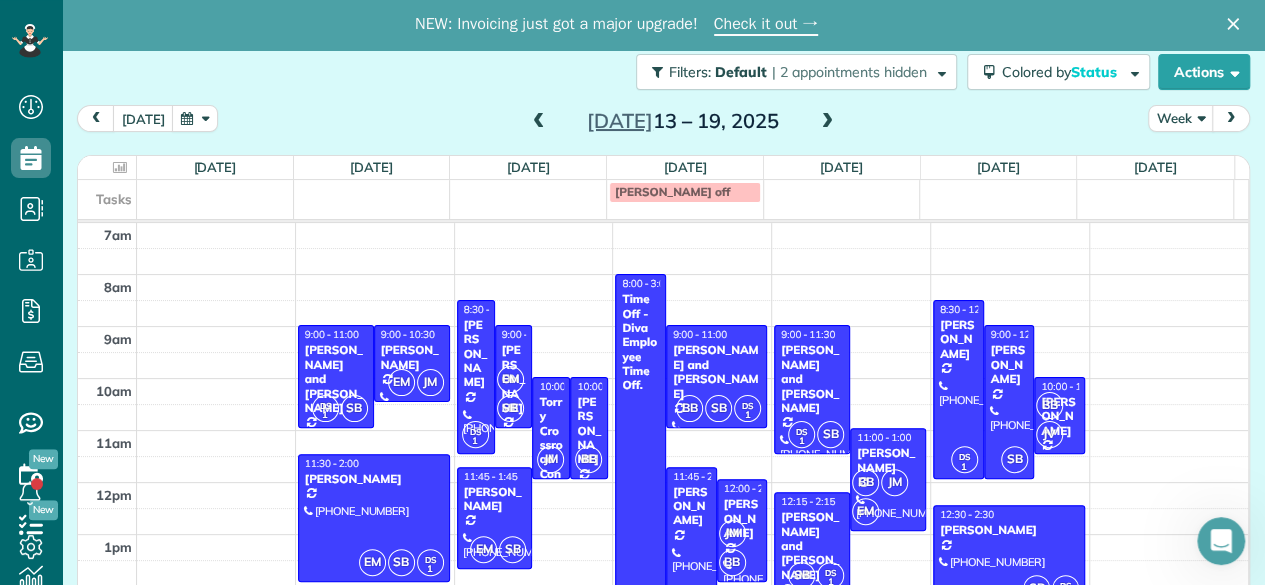 click at bounding box center (539, 122) 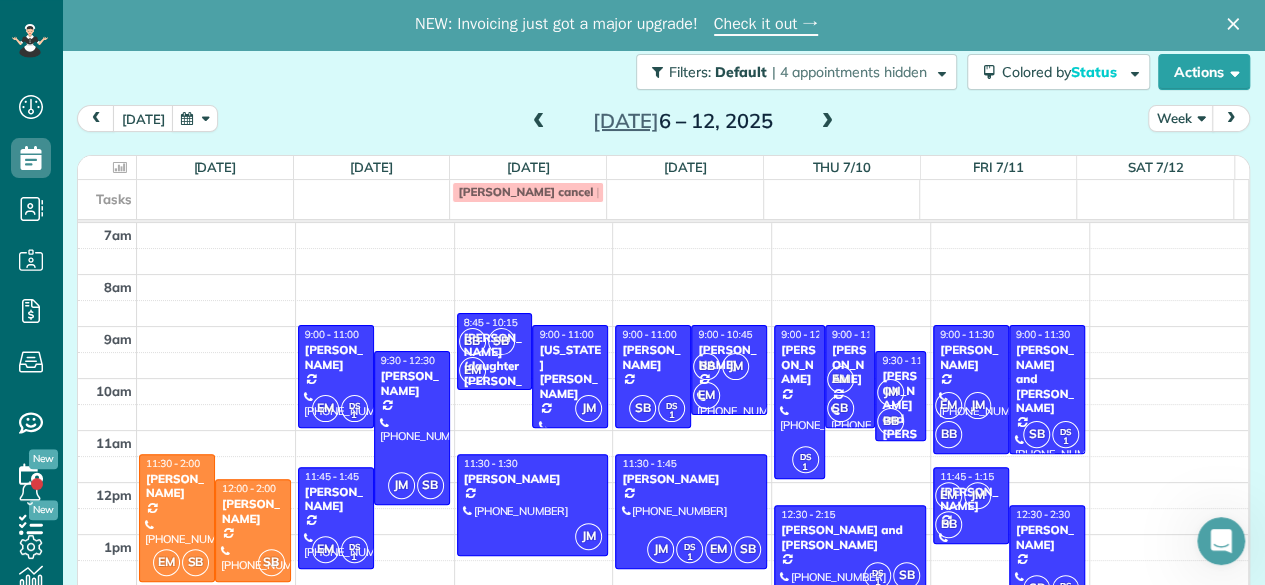 click at bounding box center [539, 122] 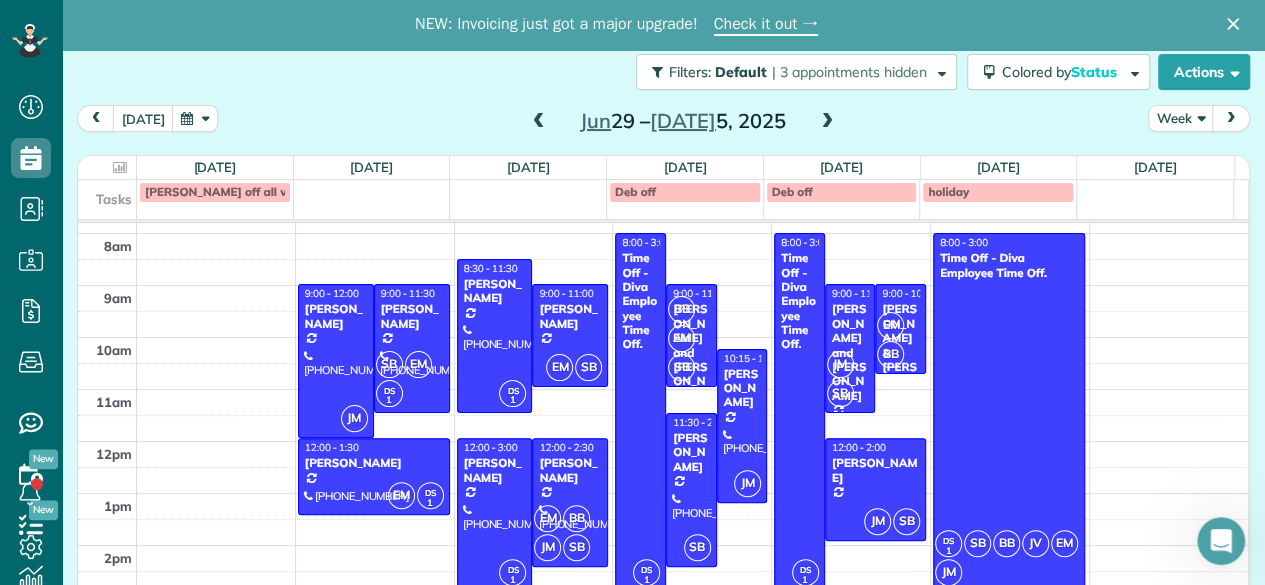 scroll, scrollTop: 42, scrollLeft: 0, axis: vertical 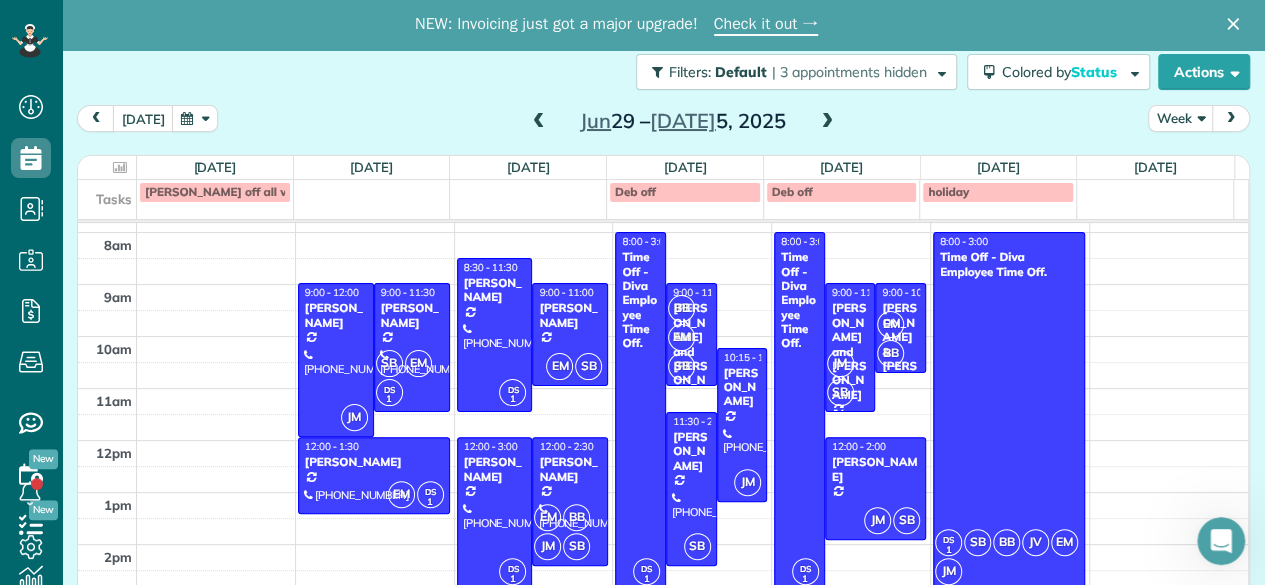 click at bounding box center [827, 122] 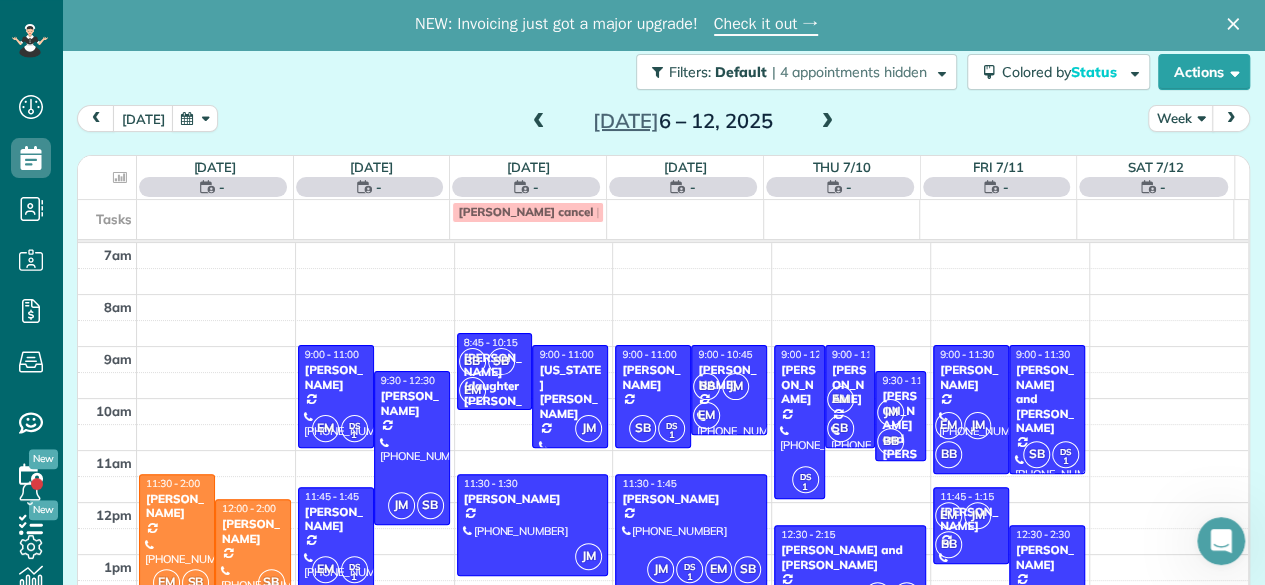 scroll, scrollTop: 0, scrollLeft: 0, axis: both 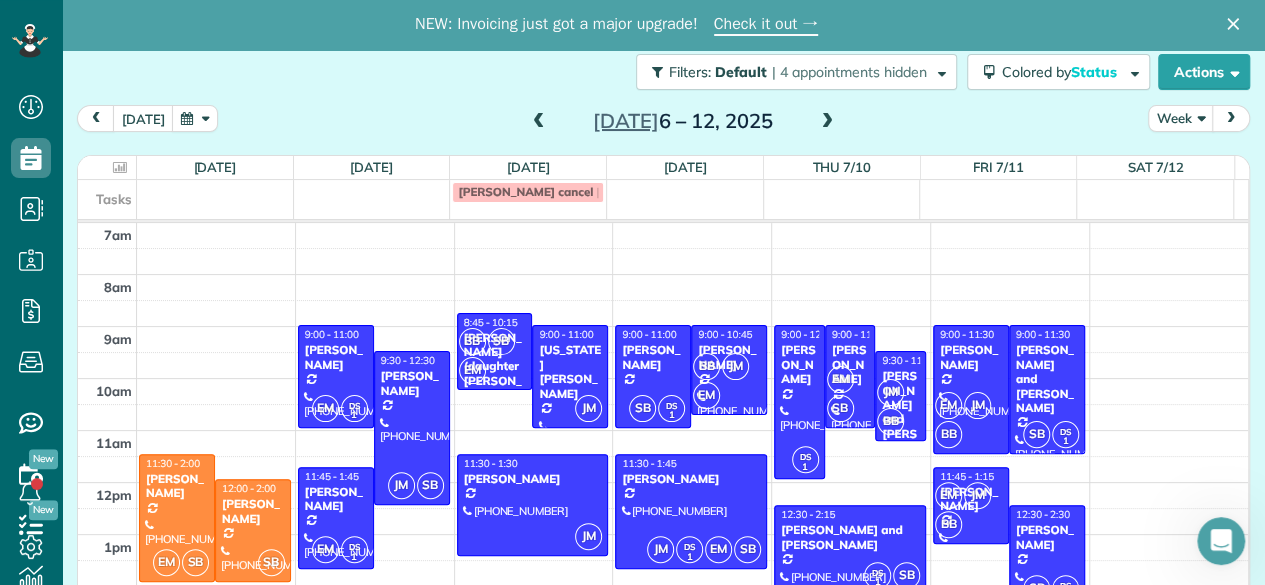 click at bounding box center [827, 122] 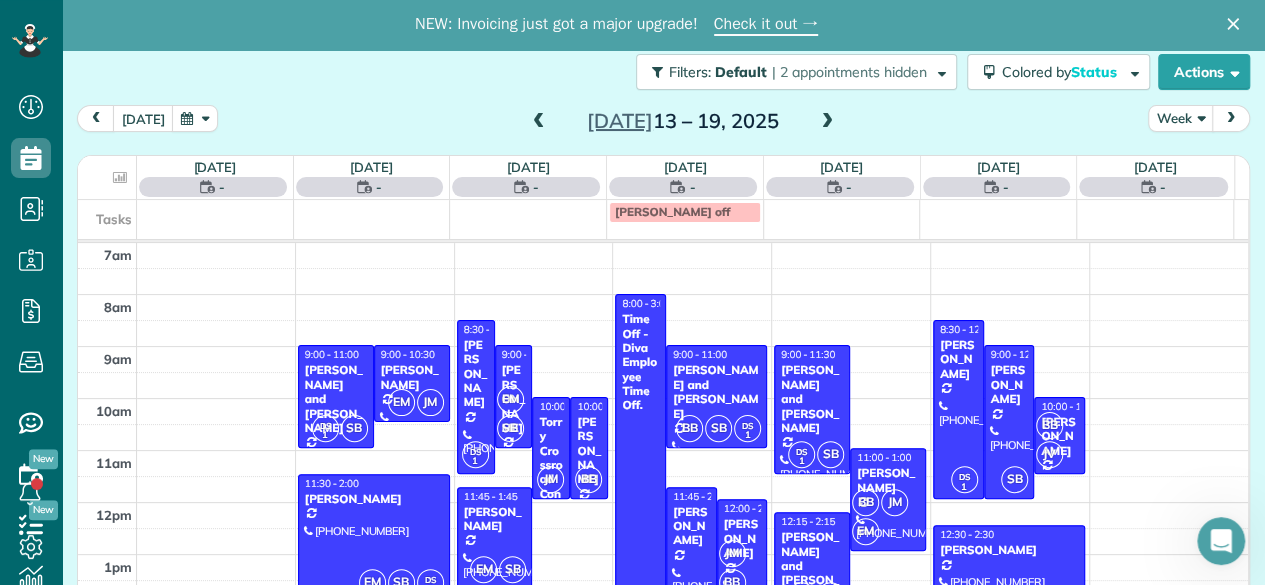 scroll, scrollTop: 0, scrollLeft: 0, axis: both 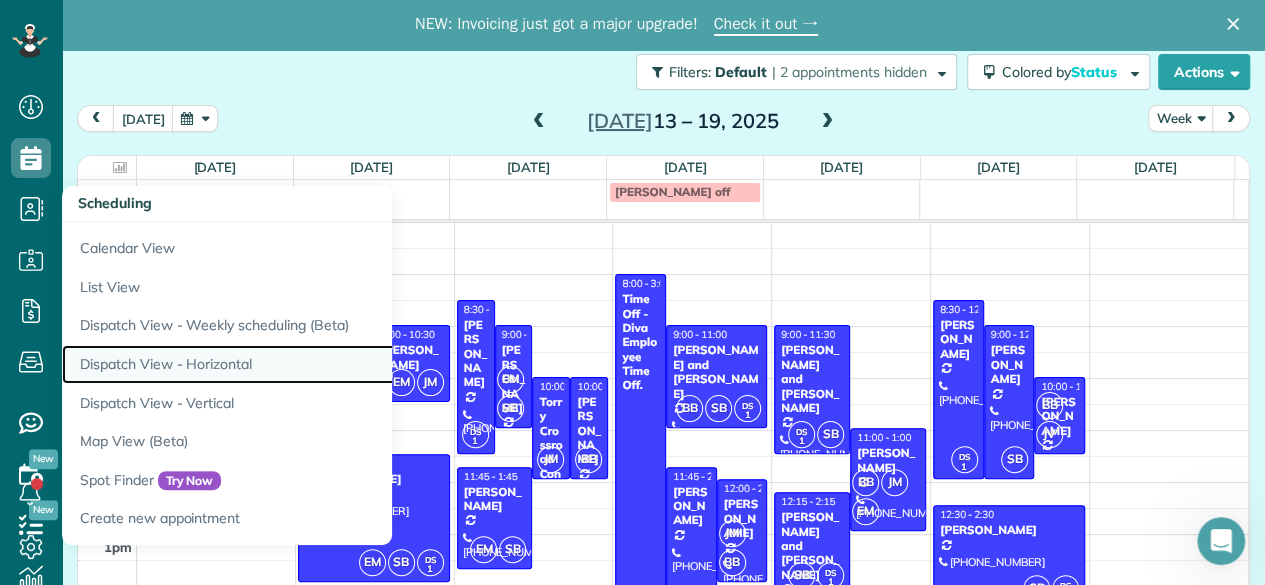 click on "Dispatch View - Horizontal" at bounding box center (312, 364) 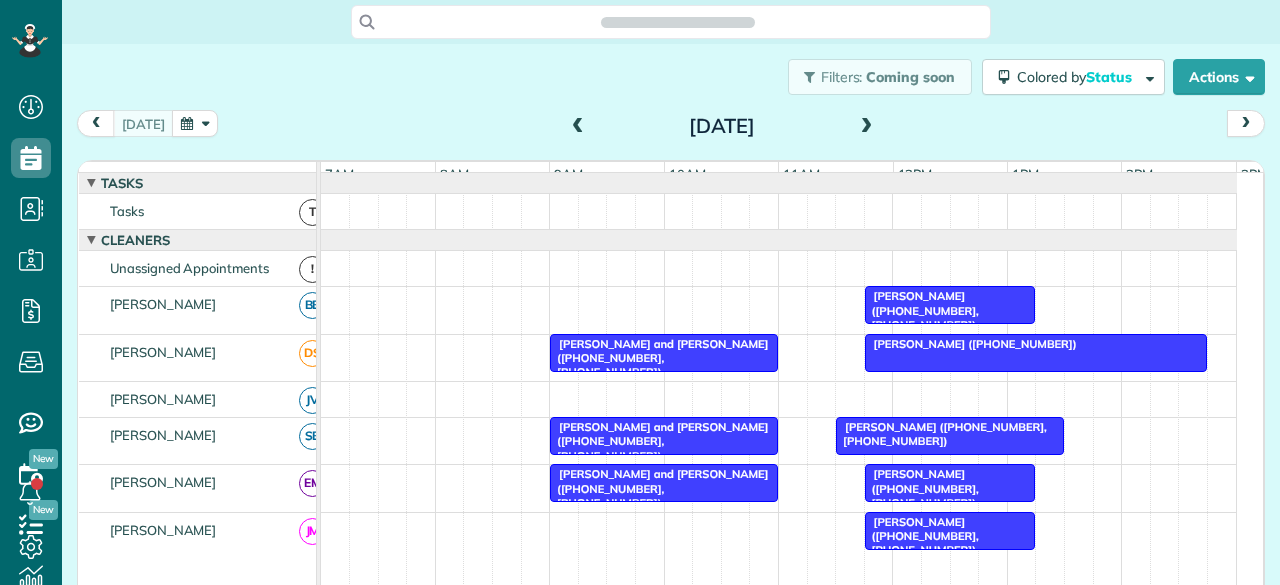 scroll, scrollTop: 0, scrollLeft: 0, axis: both 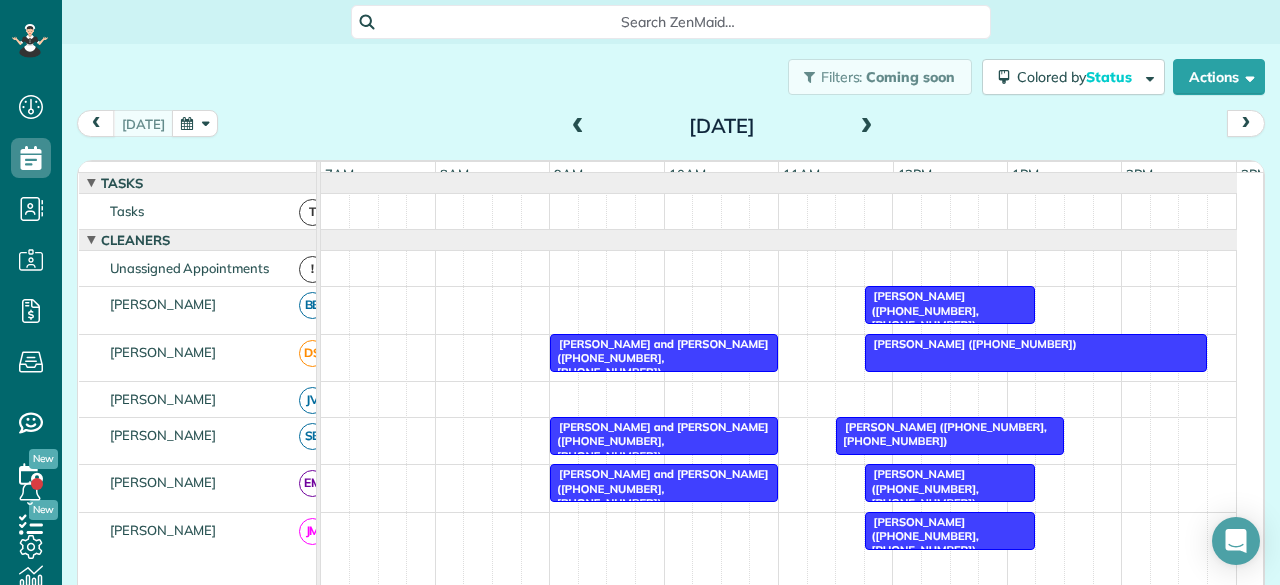 click at bounding box center (578, 127) 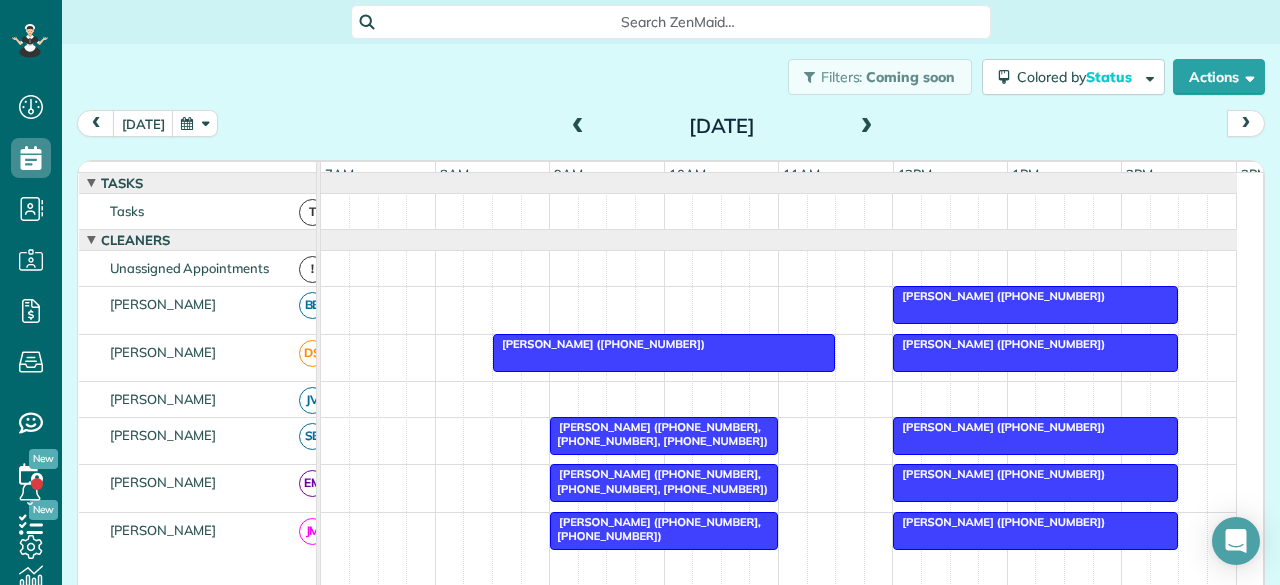 click at bounding box center [578, 127] 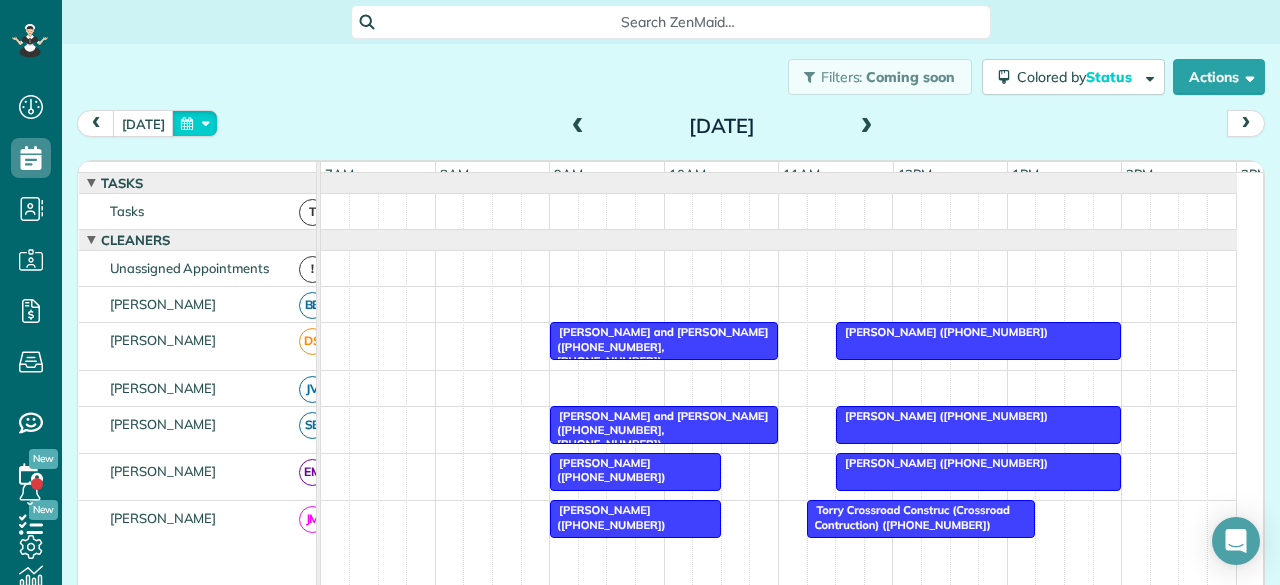 click at bounding box center (195, 123) 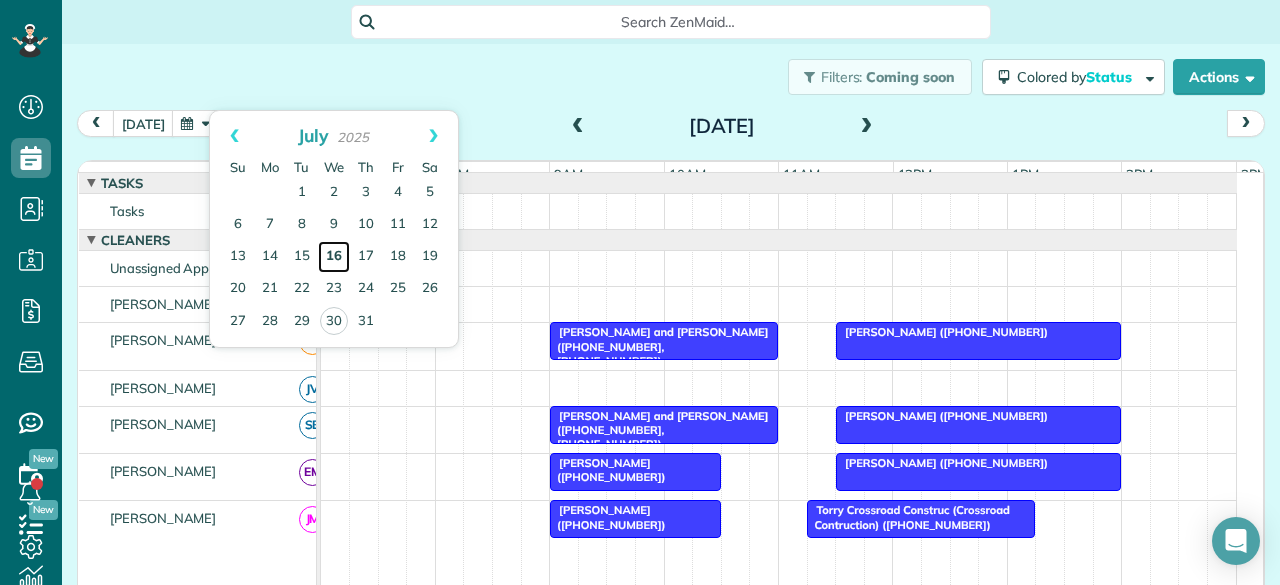 click on "16" at bounding box center (334, 257) 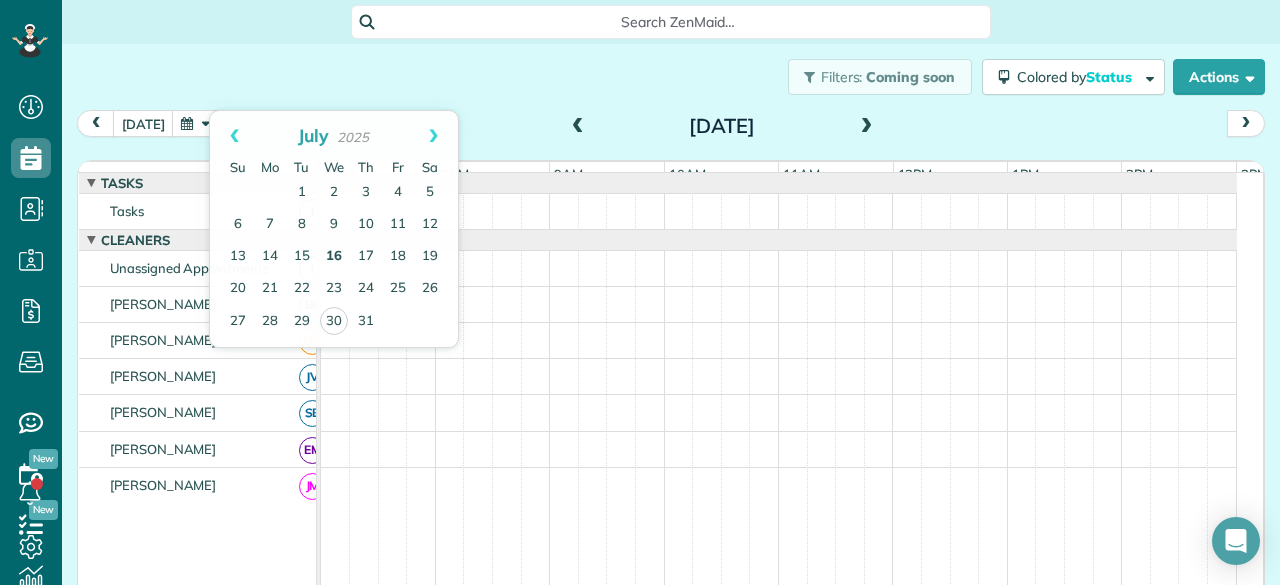 scroll, scrollTop: 11, scrollLeft: 0, axis: vertical 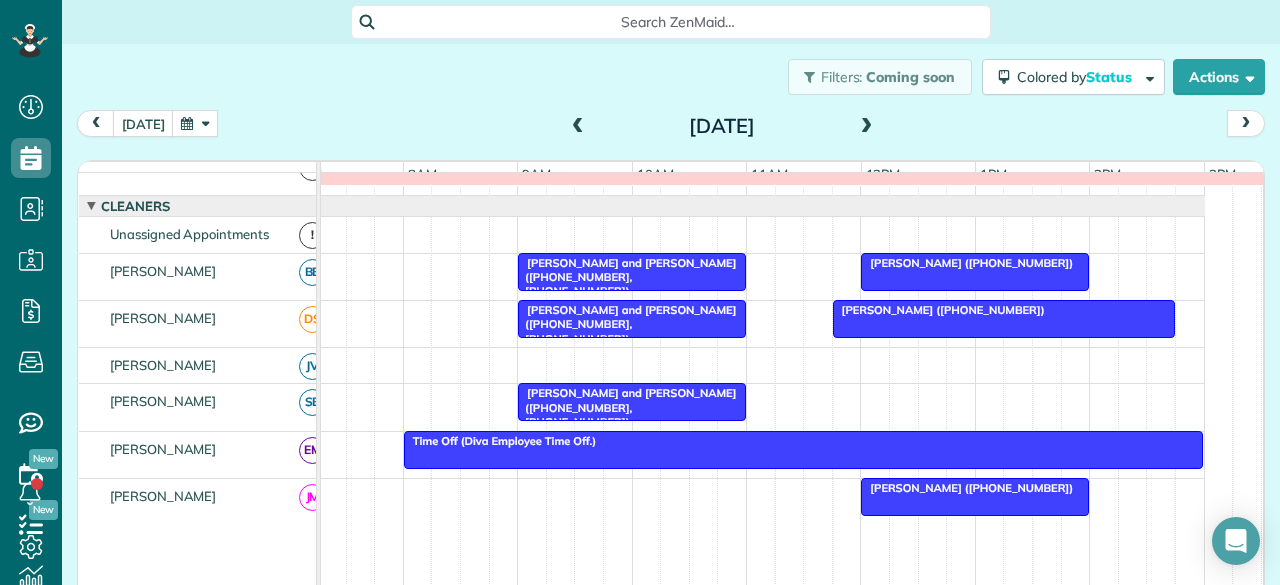 click at bounding box center (975, 497) 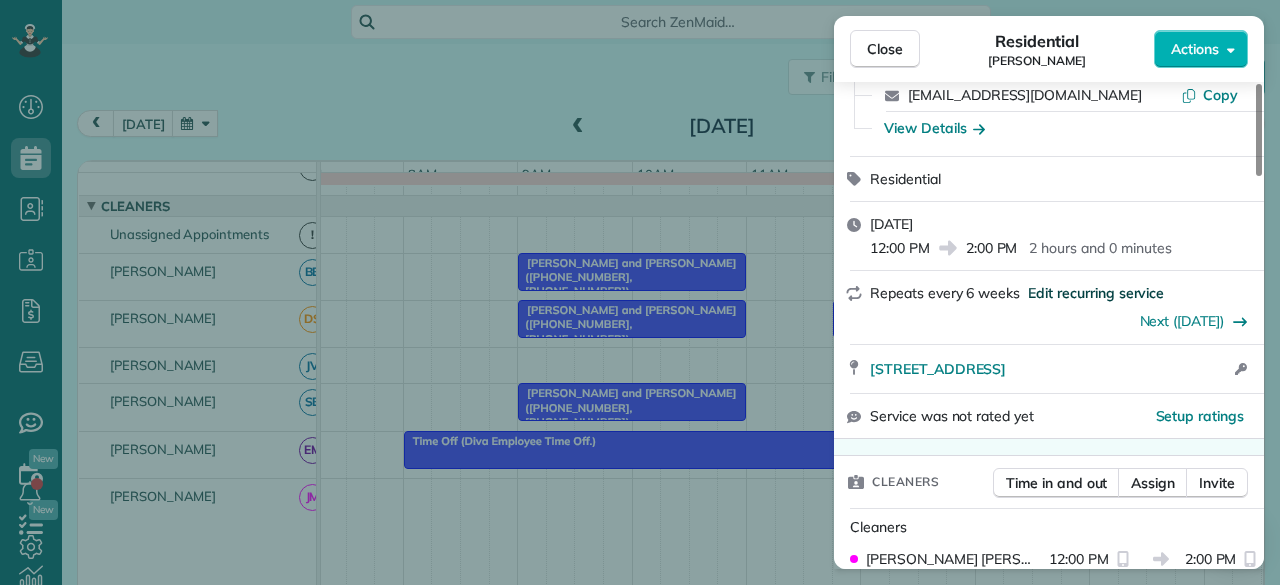scroll, scrollTop: 171, scrollLeft: 0, axis: vertical 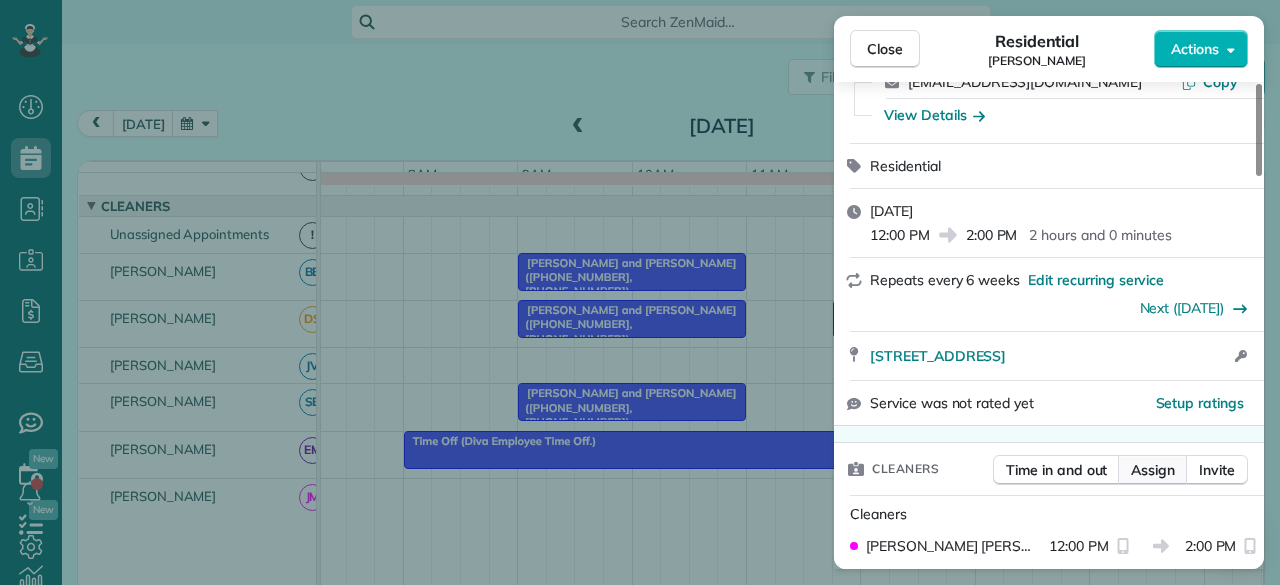 click on "Assign" at bounding box center (1153, 470) 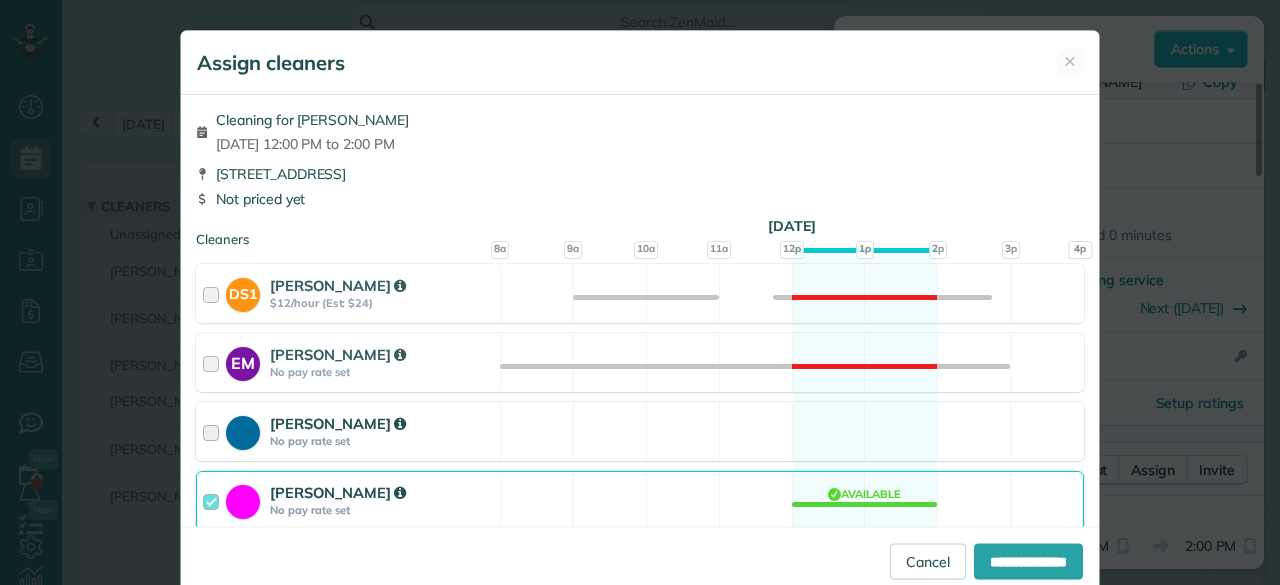 scroll, scrollTop: 95, scrollLeft: 0, axis: vertical 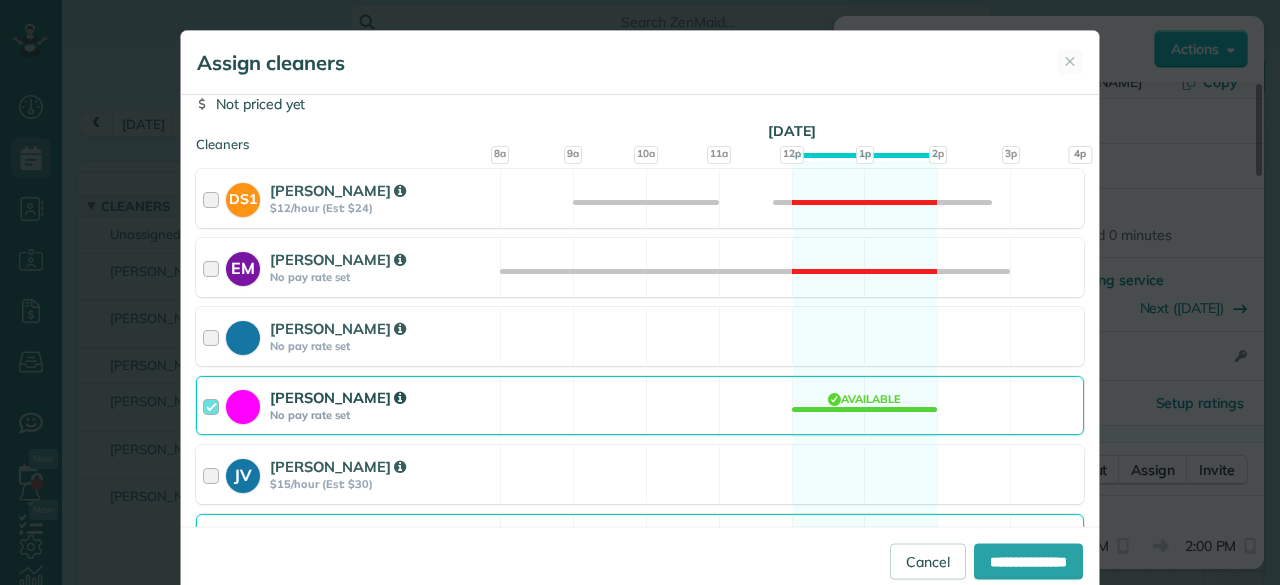 click on "[PERSON_NAME]
No pay rate set
Available" at bounding box center [640, 405] 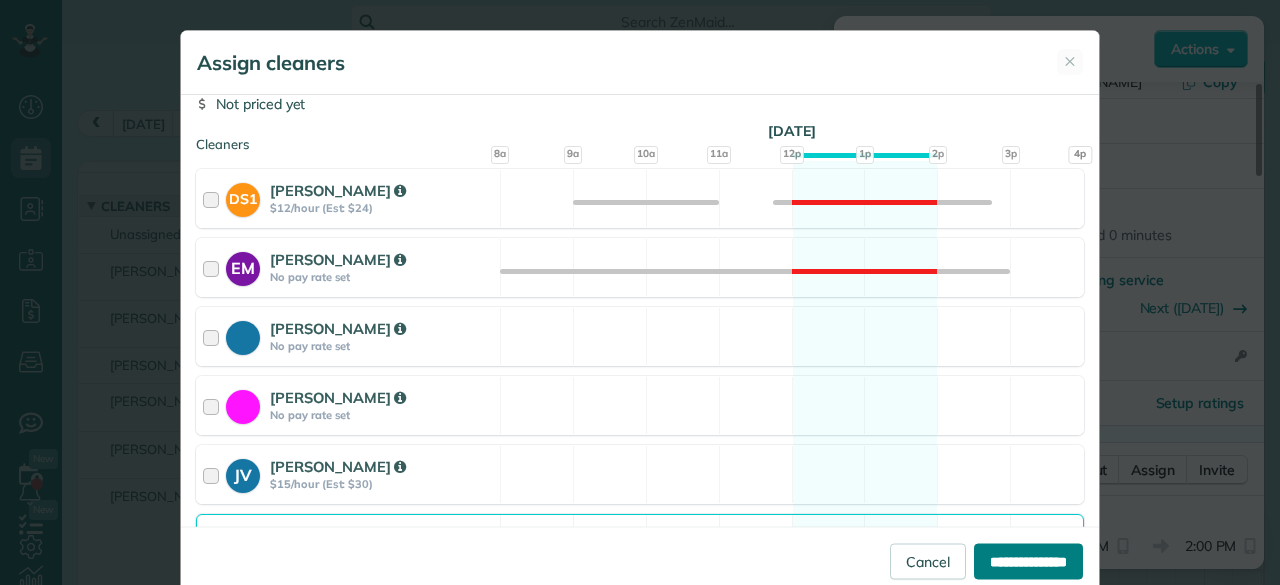 click on "**********" at bounding box center [1028, 561] 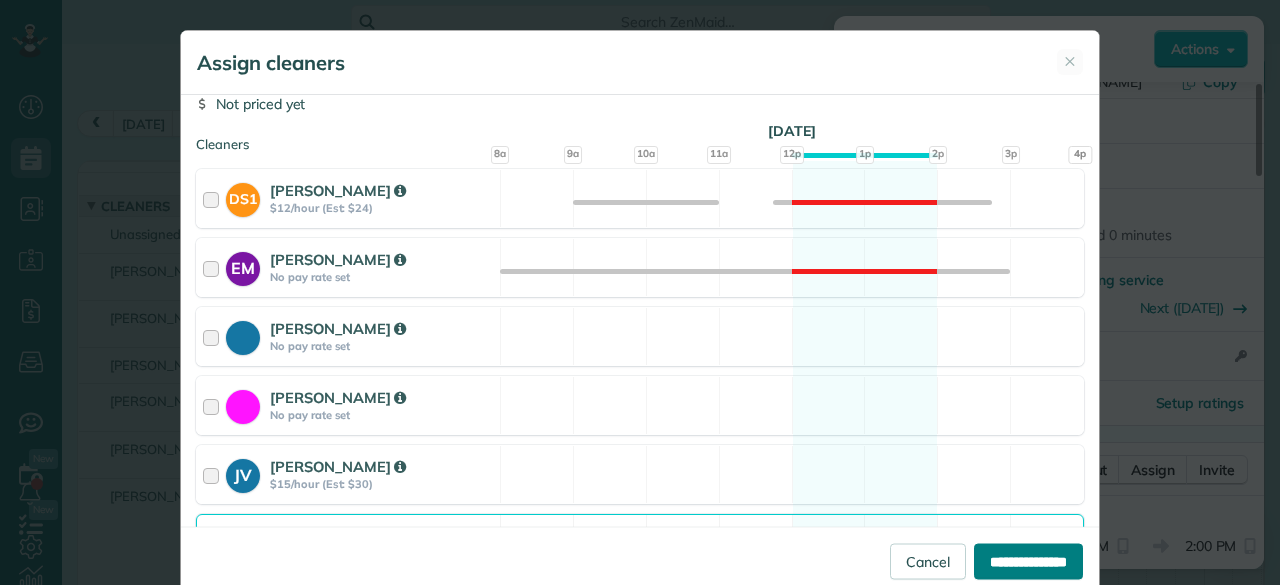 type on "**********" 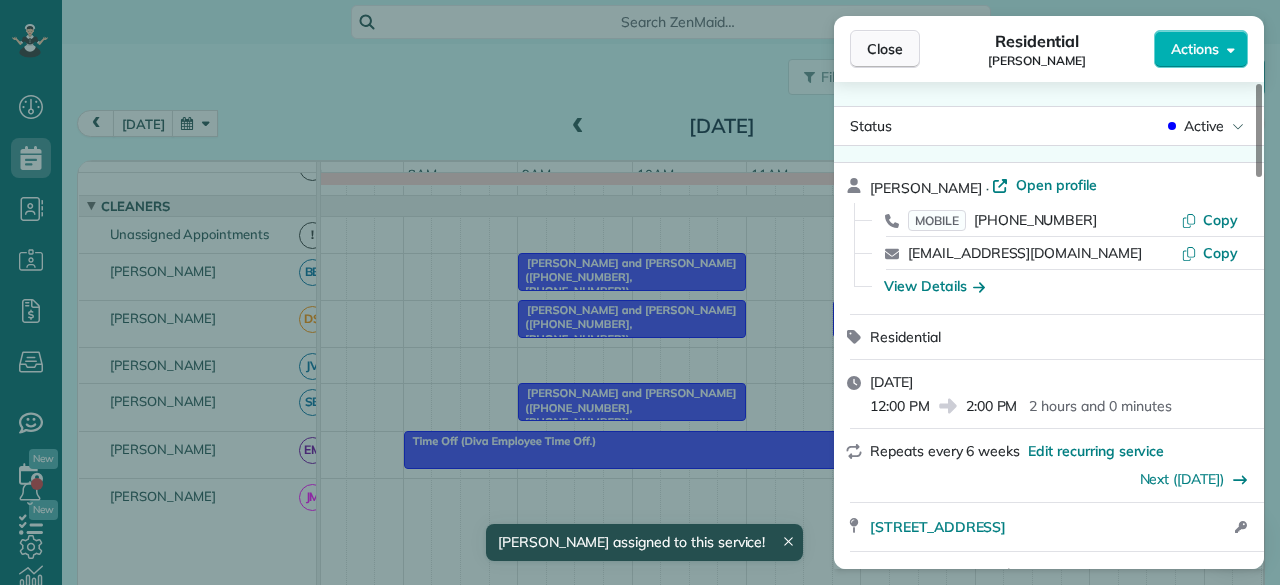click on "Close" at bounding box center [885, 49] 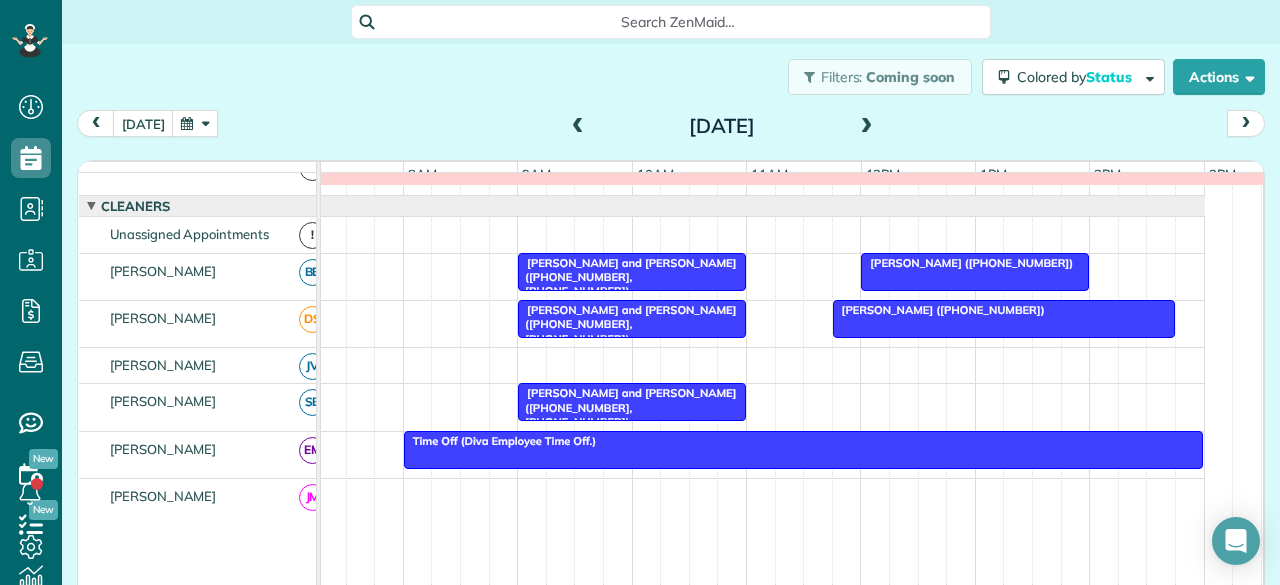 click at bounding box center (867, 127) 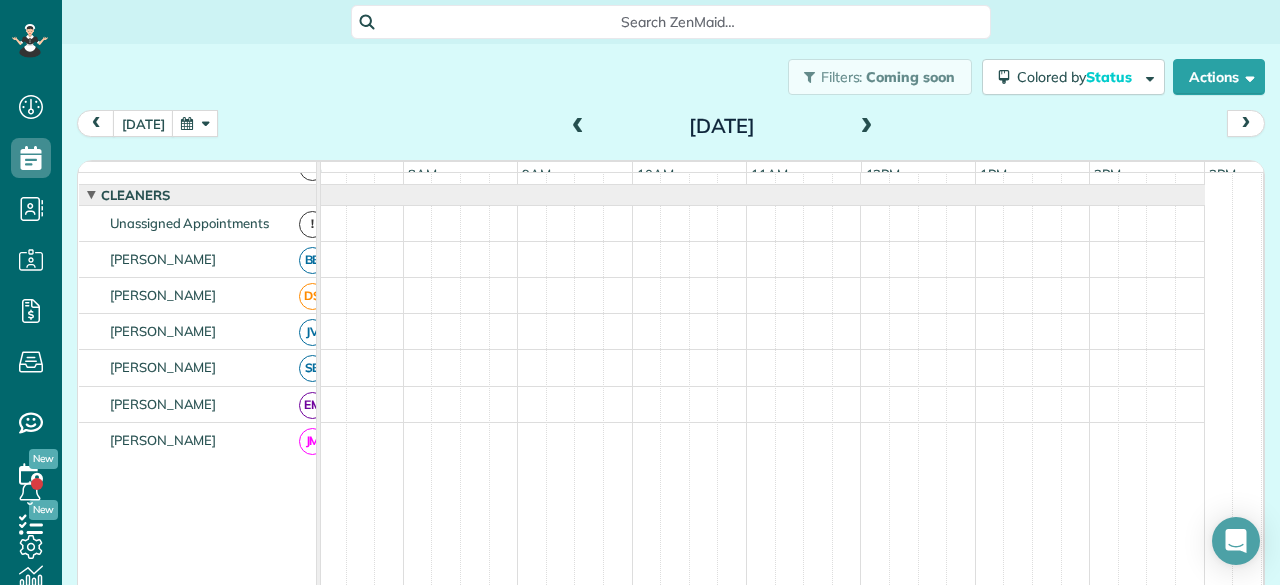scroll, scrollTop: 0, scrollLeft: 0, axis: both 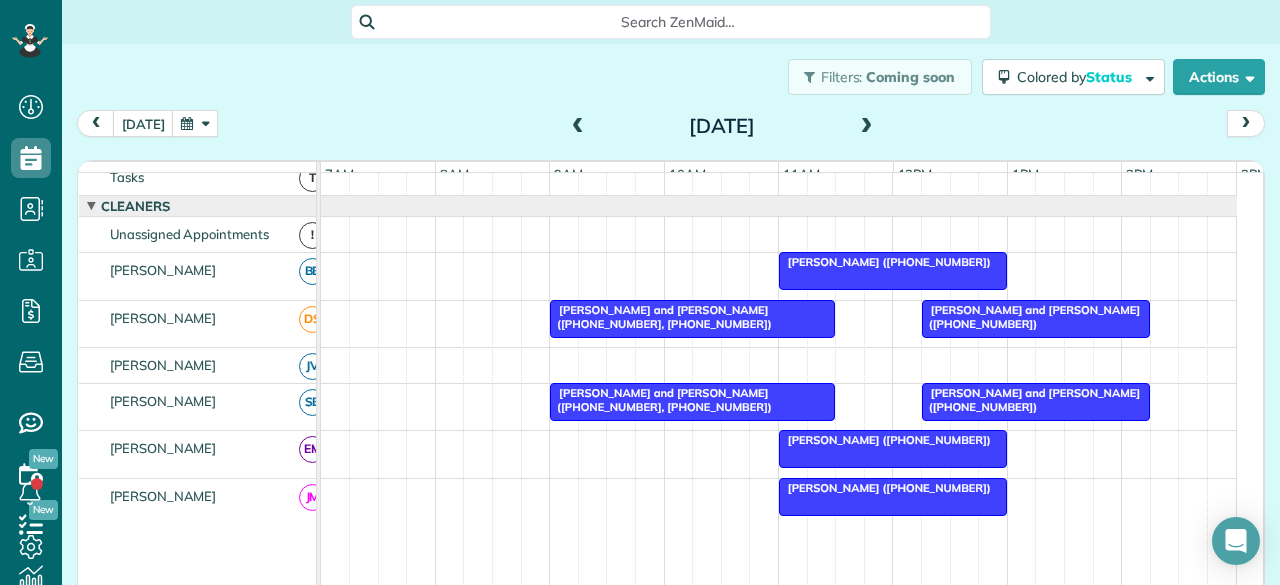 click at bounding box center [867, 127] 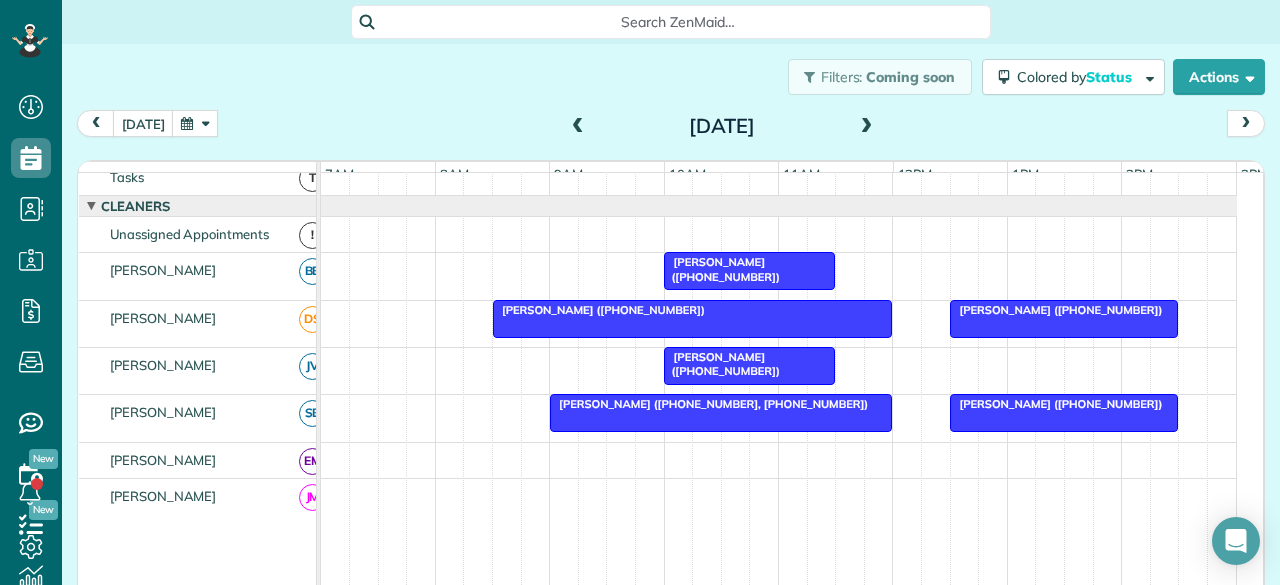 click at bounding box center (867, 127) 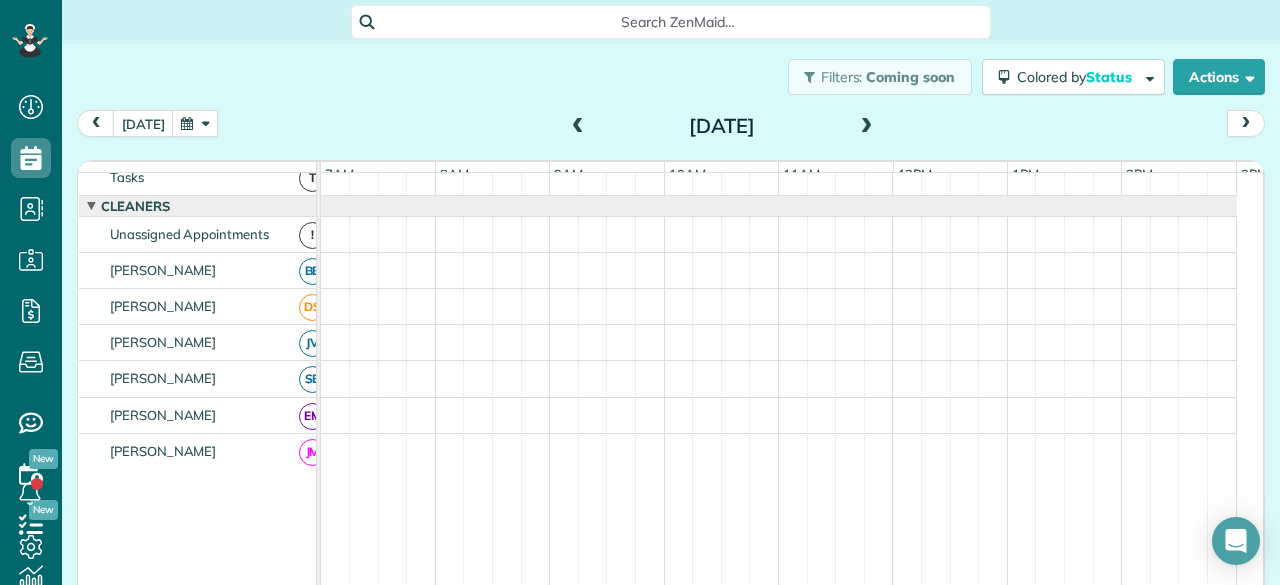 click at bounding box center (578, 127) 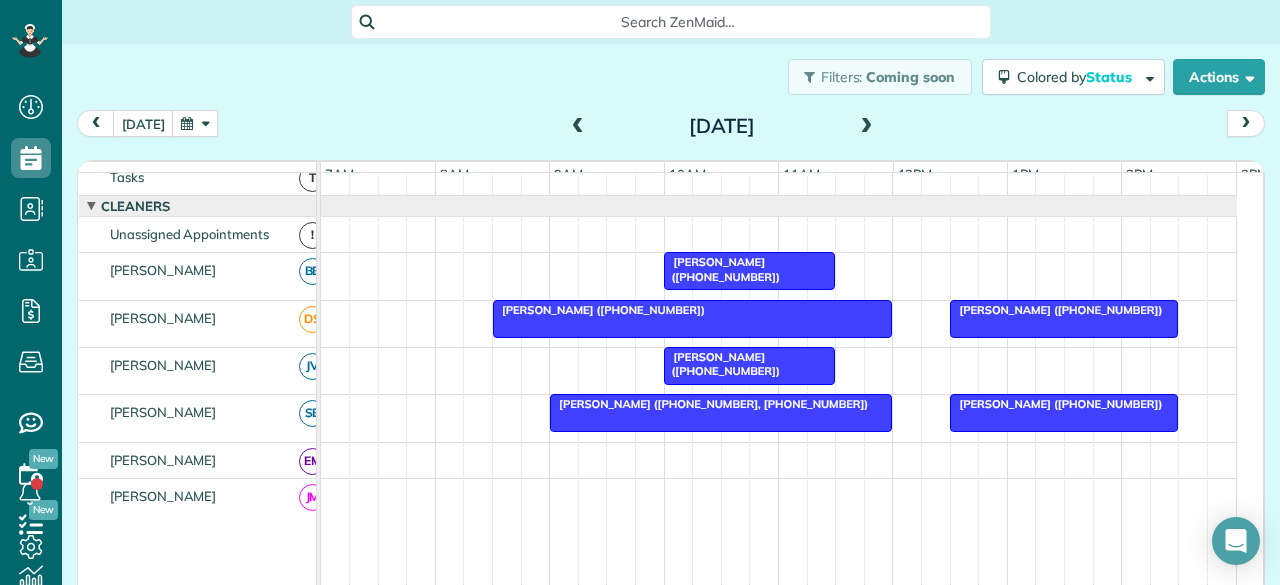click at bounding box center (867, 127) 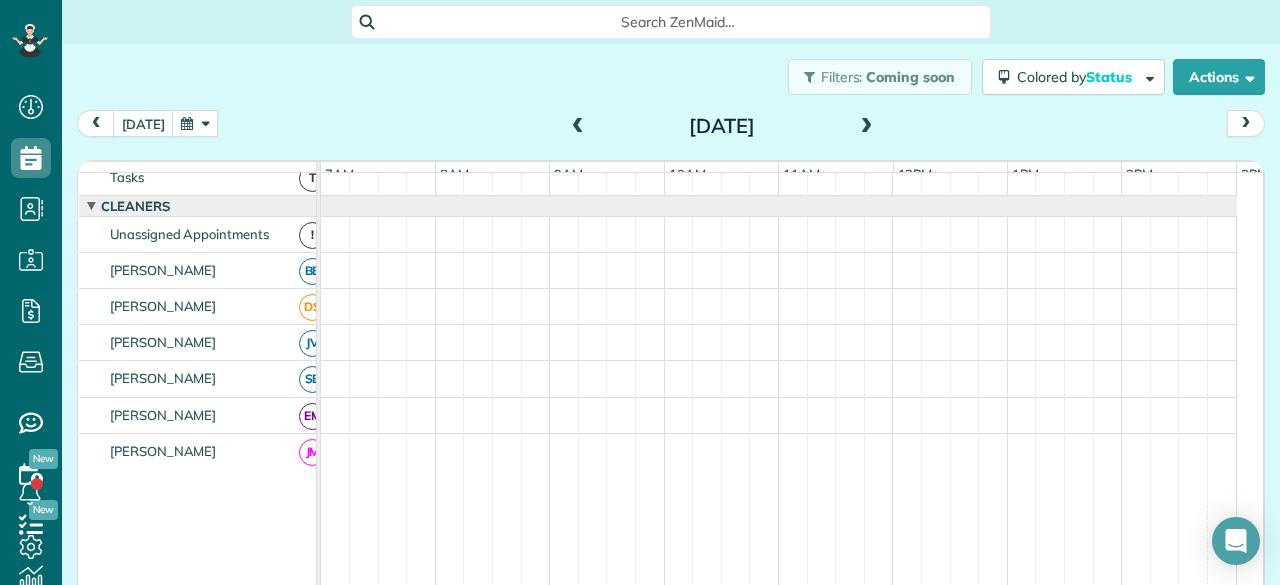 click at bounding box center (867, 127) 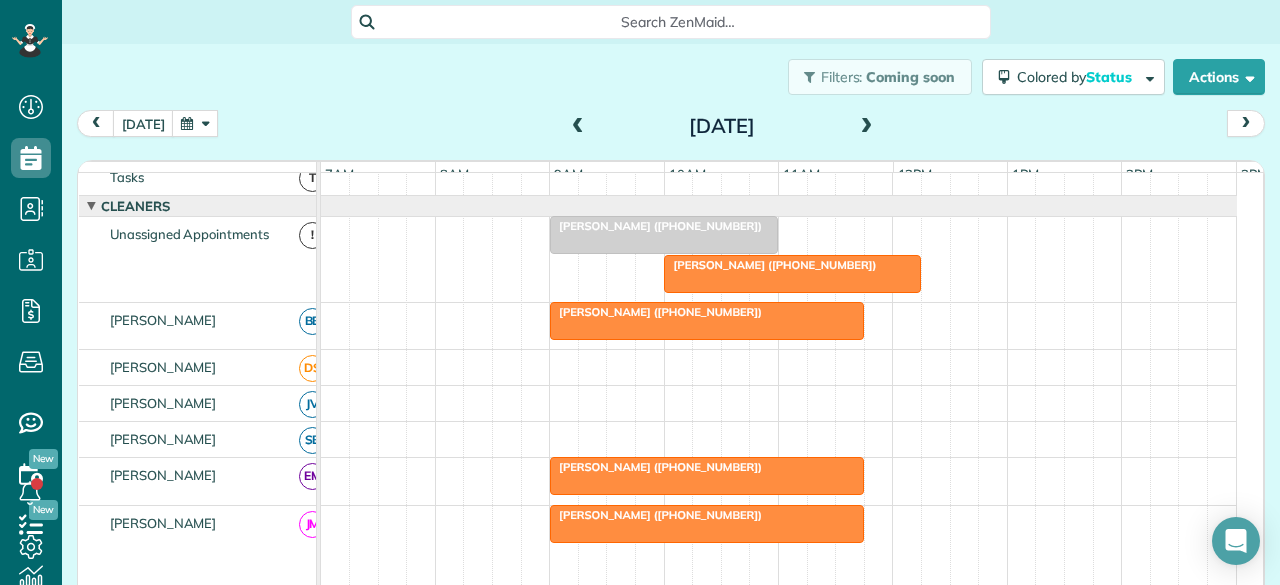 click at bounding box center [867, 127] 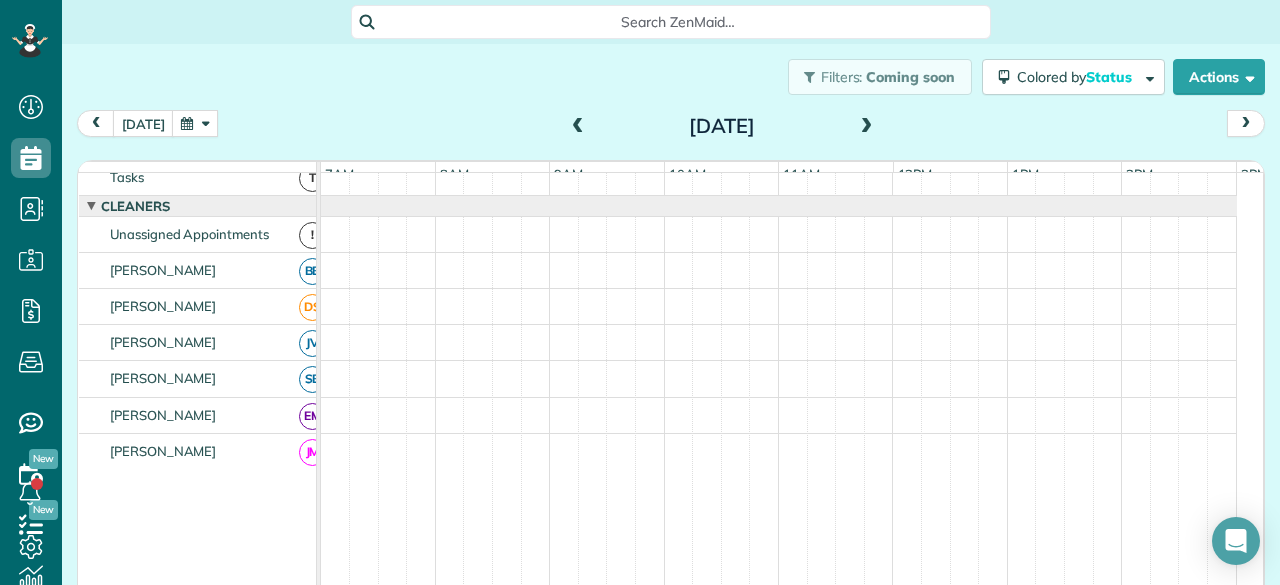scroll, scrollTop: 45, scrollLeft: 0, axis: vertical 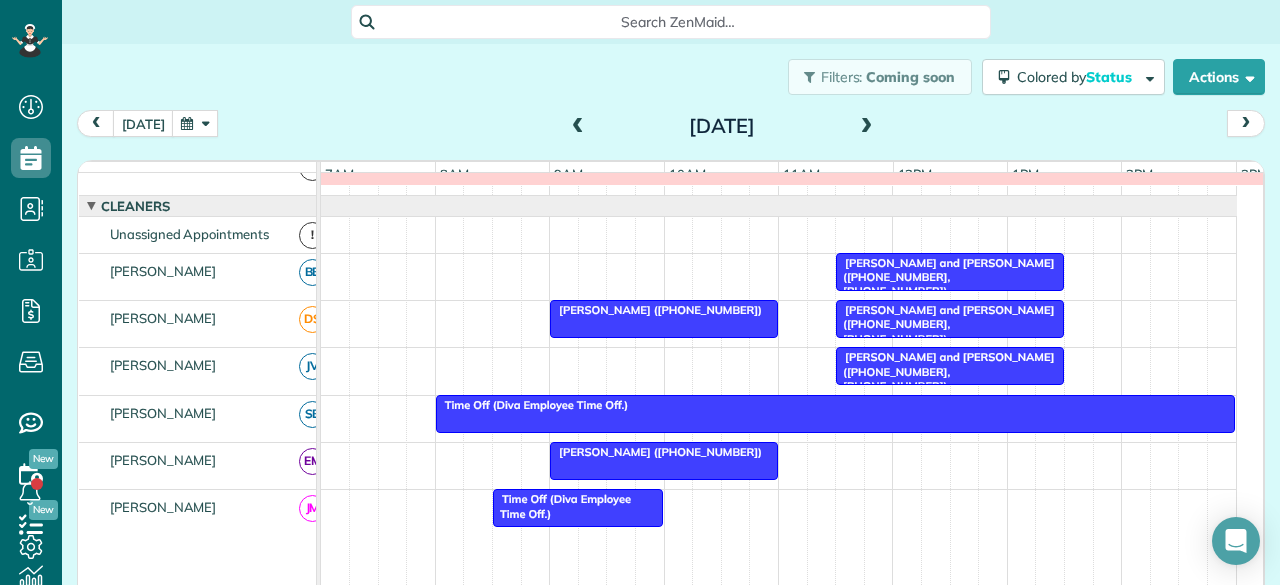 click at bounding box center (867, 127) 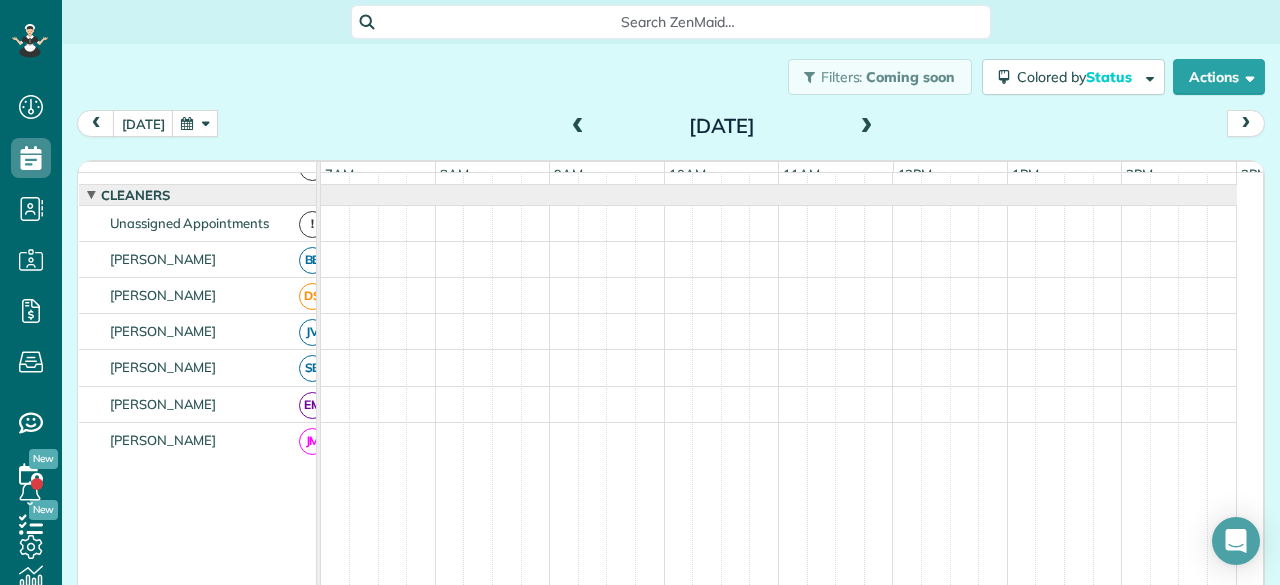 scroll, scrollTop: 34, scrollLeft: 0, axis: vertical 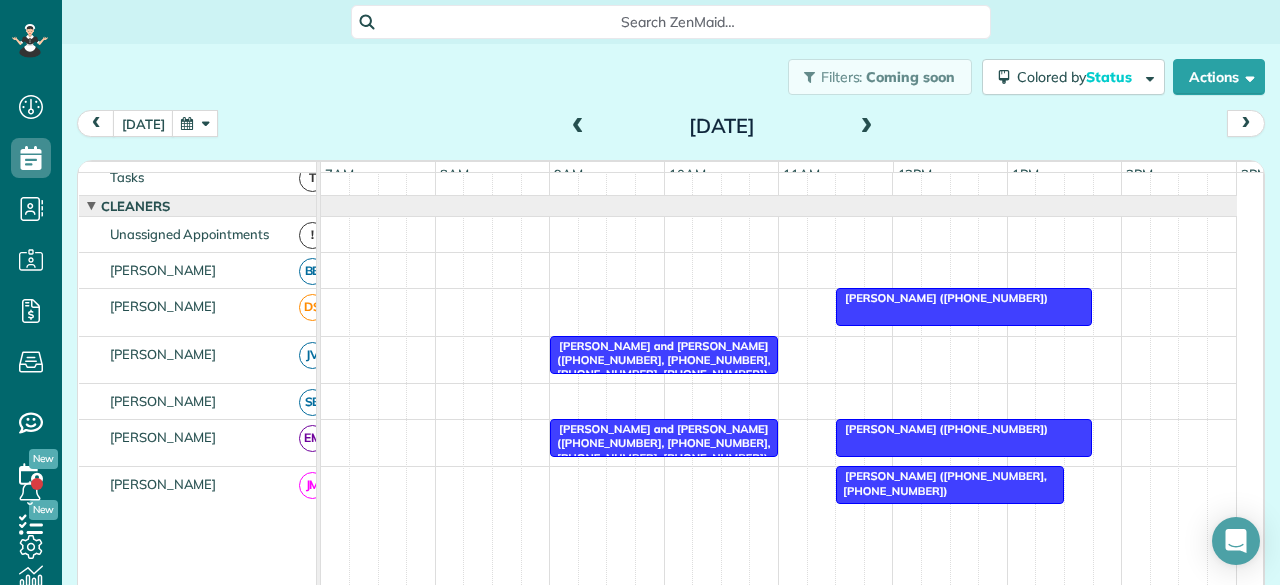 click at bounding box center (867, 127) 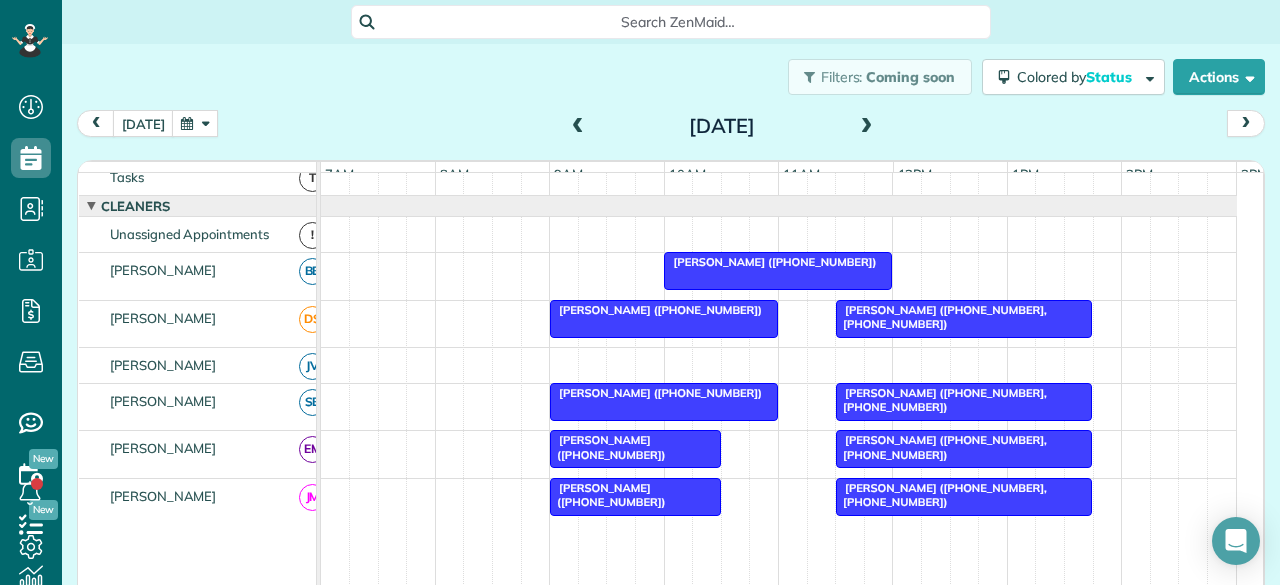 click at bounding box center [578, 127] 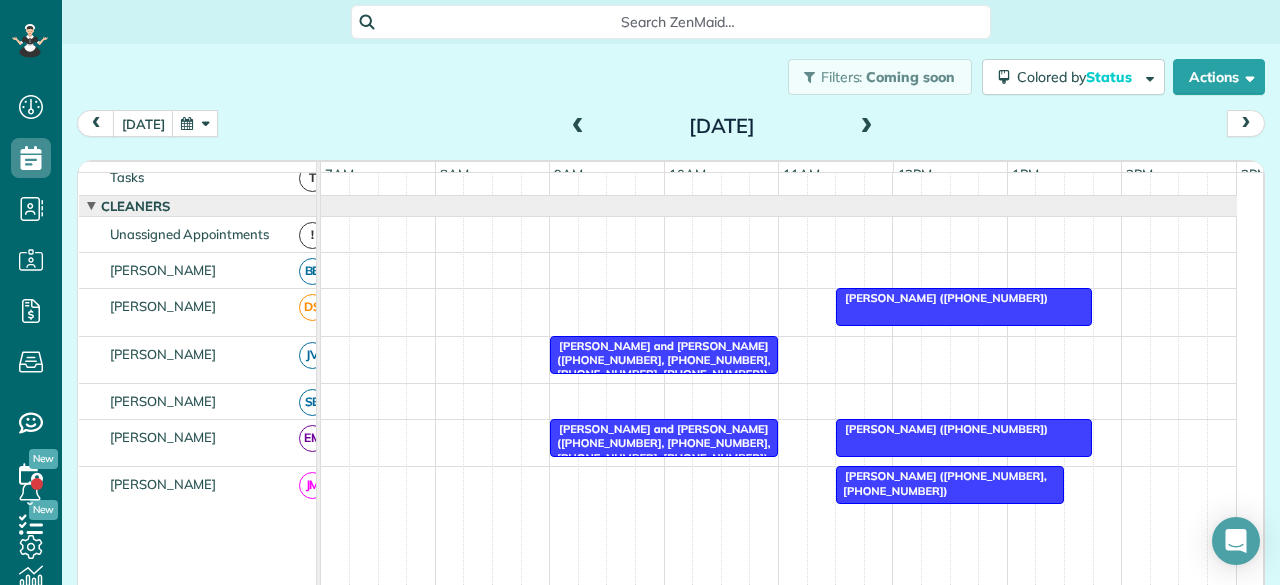 click at bounding box center [578, 127] 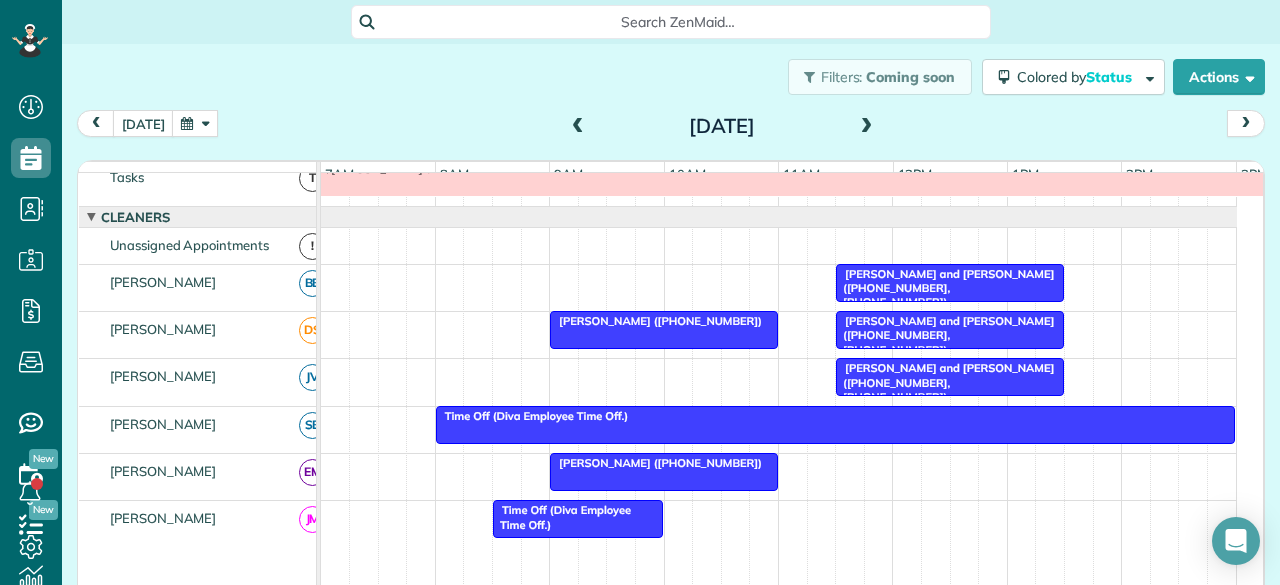 scroll, scrollTop: 45, scrollLeft: 0, axis: vertical 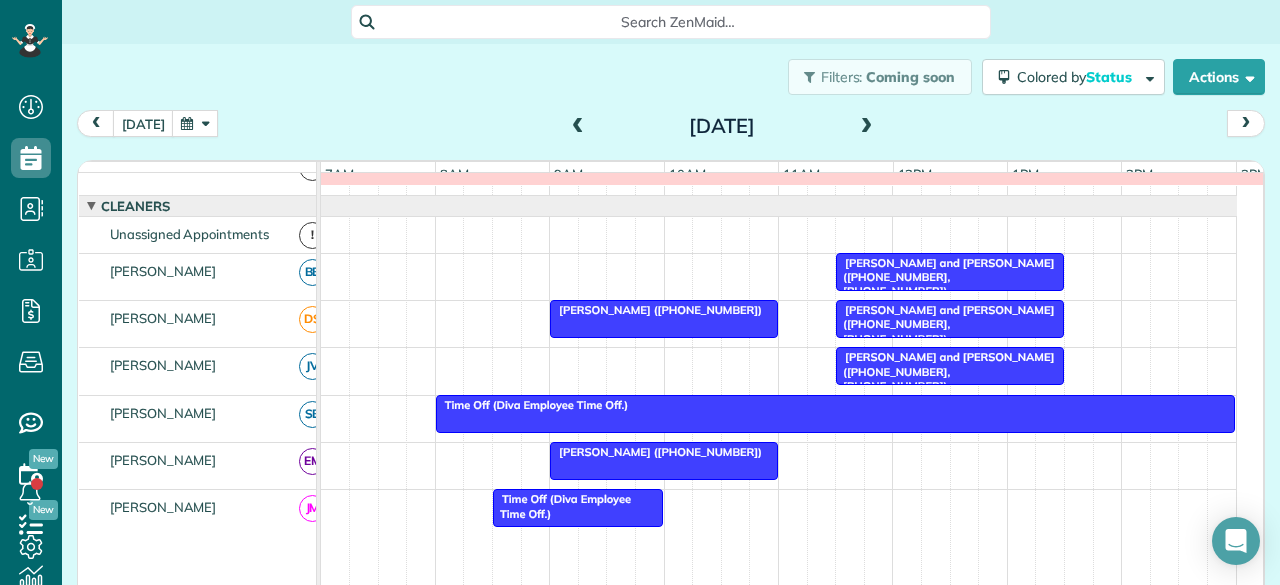 click at bounding box center (578, 127) 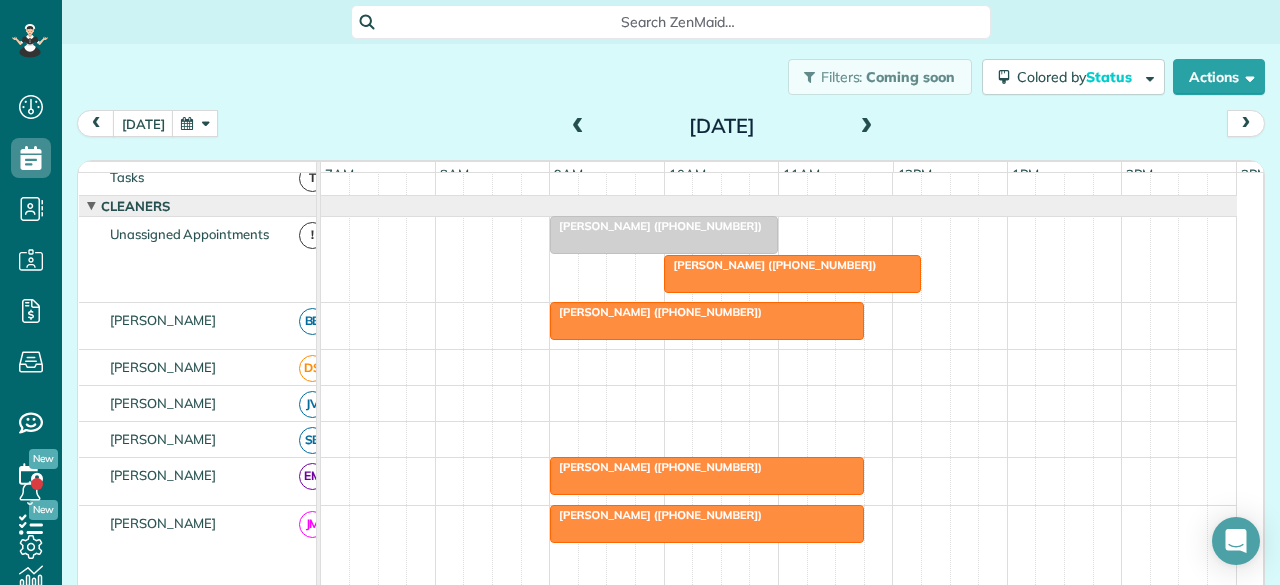 click at bounding box center (578, 127) 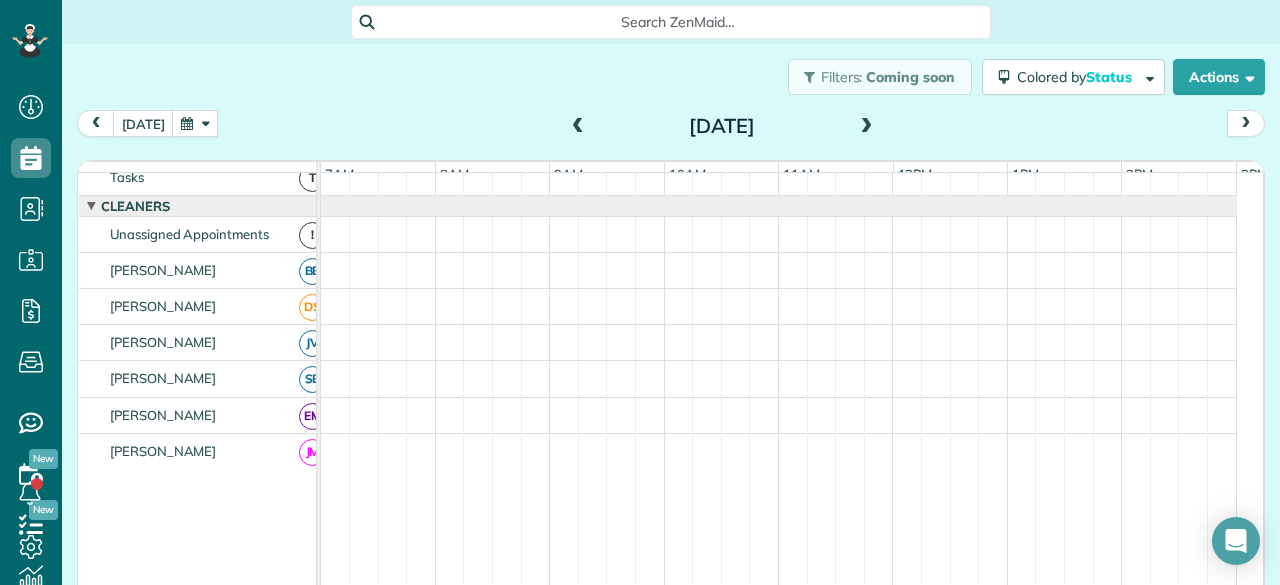 click at bounding box center [578, 127] 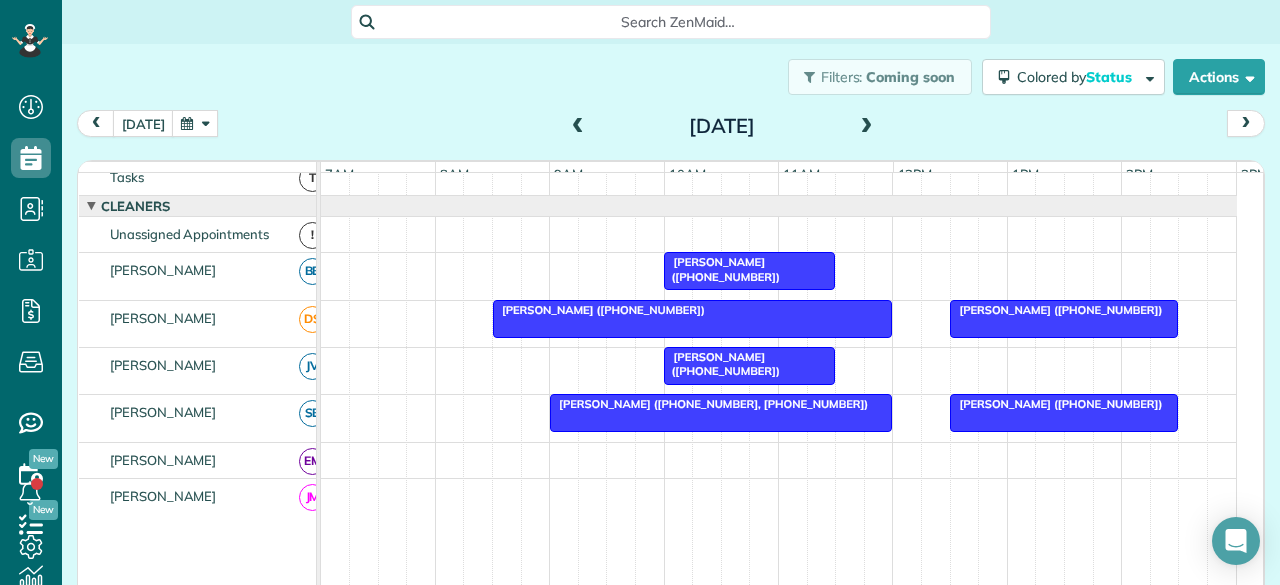 click at bounding box center [867, 127] 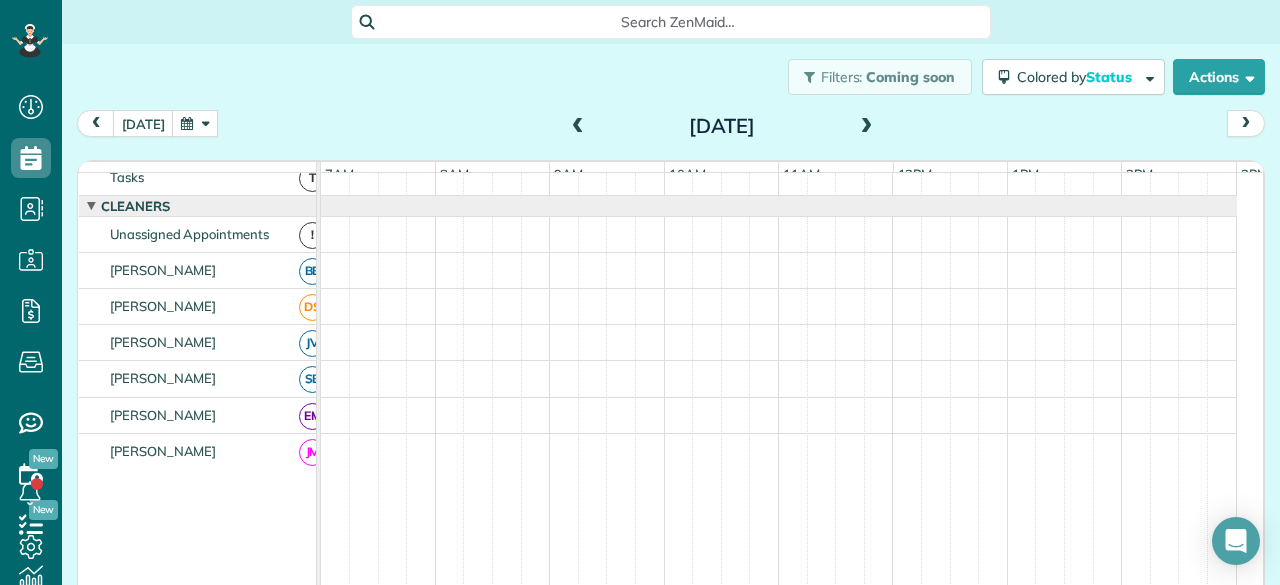 click at bounding box center [867, 127] 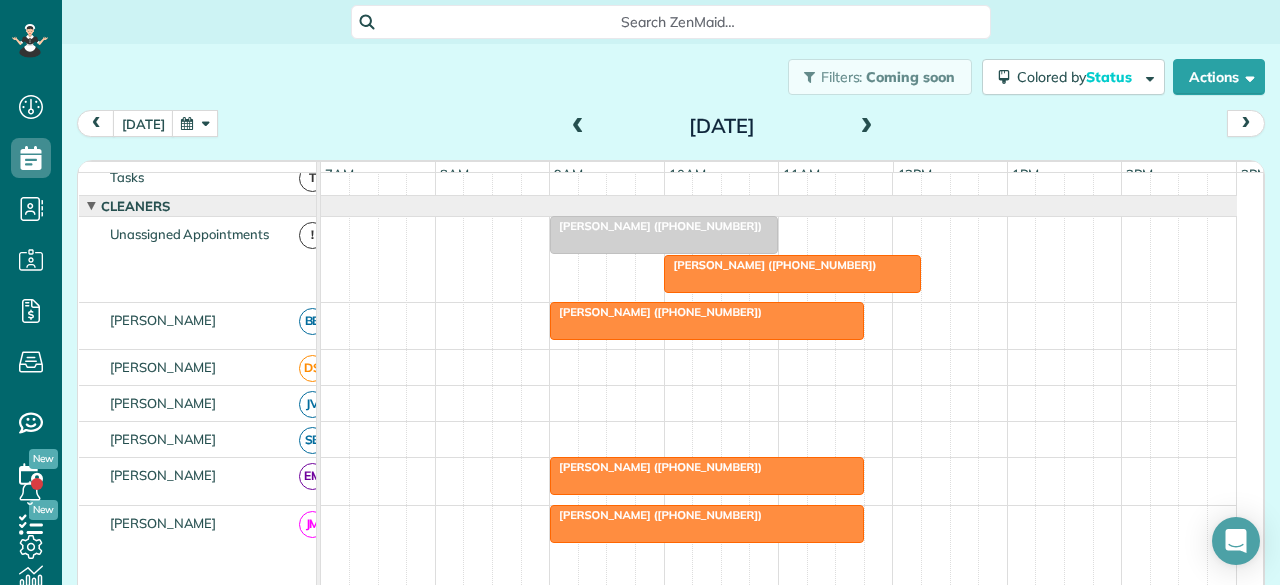 click at bounding box center (867, 127) 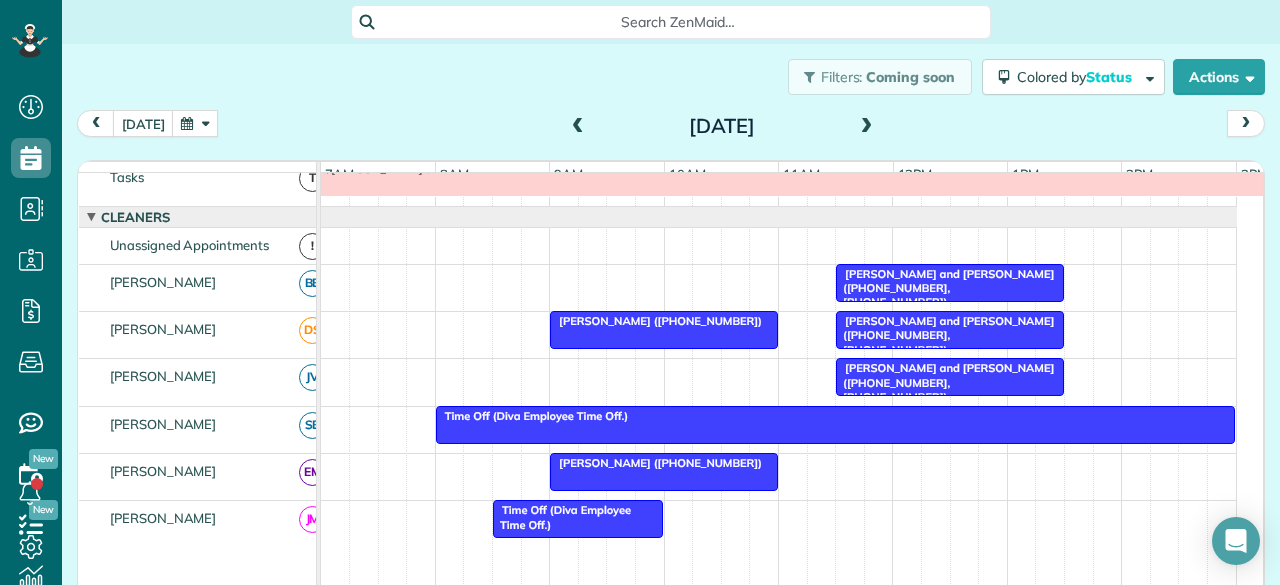 scroll, scrollTop: 45, scrollLeft: 0, axis: vertical 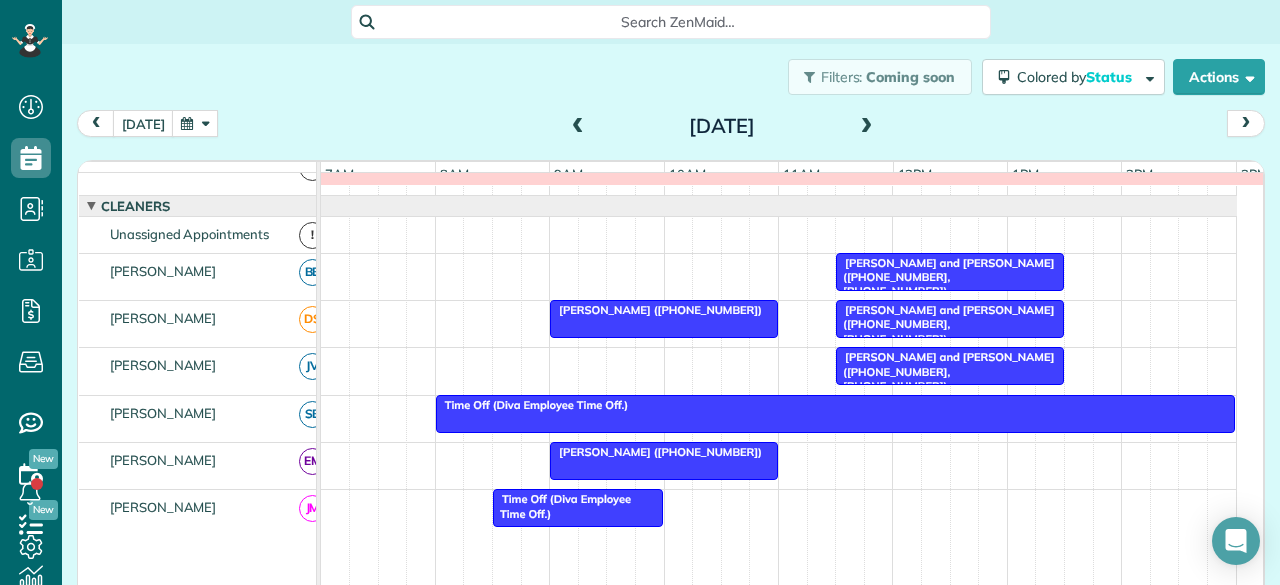click at bounding box center [867, 127] 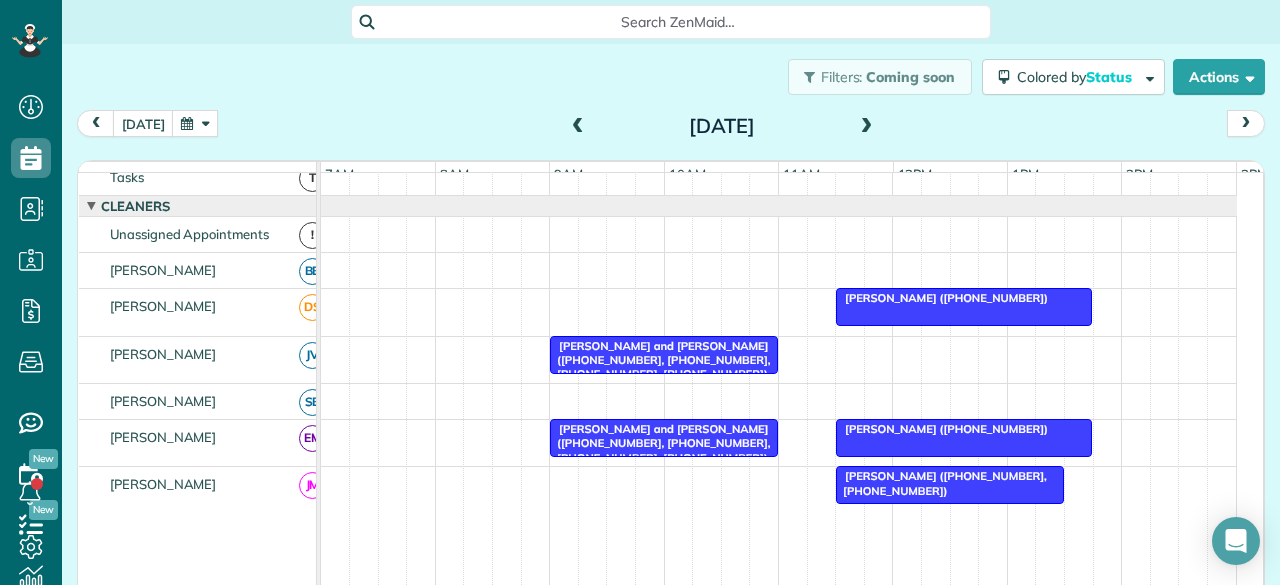 click at bounding box center [867, 127] 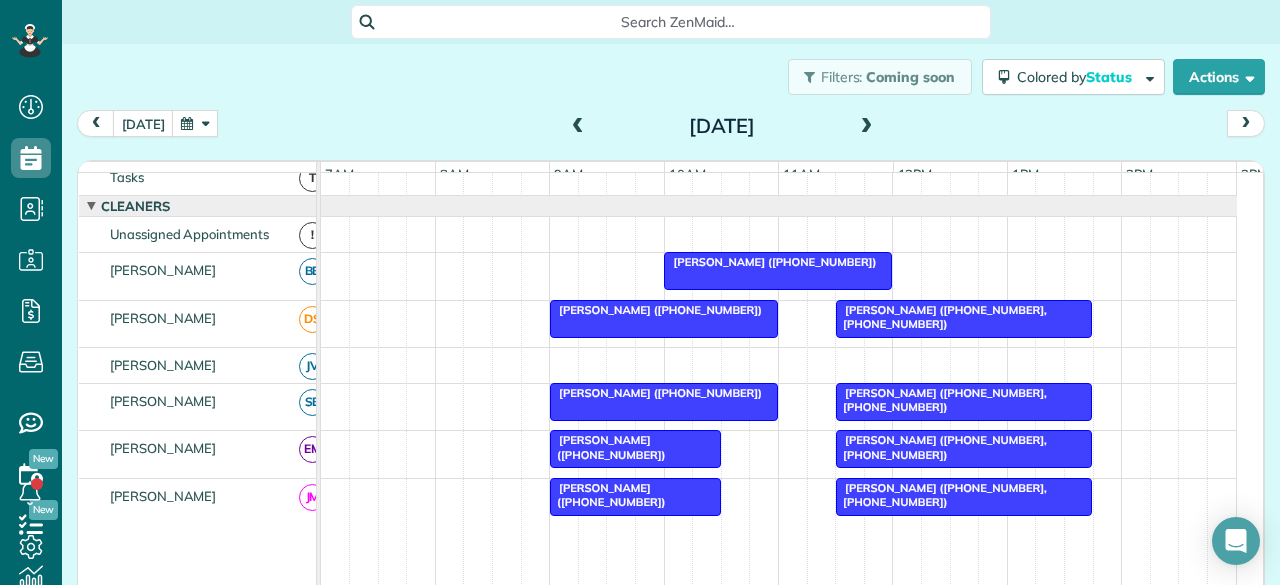 click at bounding box center (578, 127) 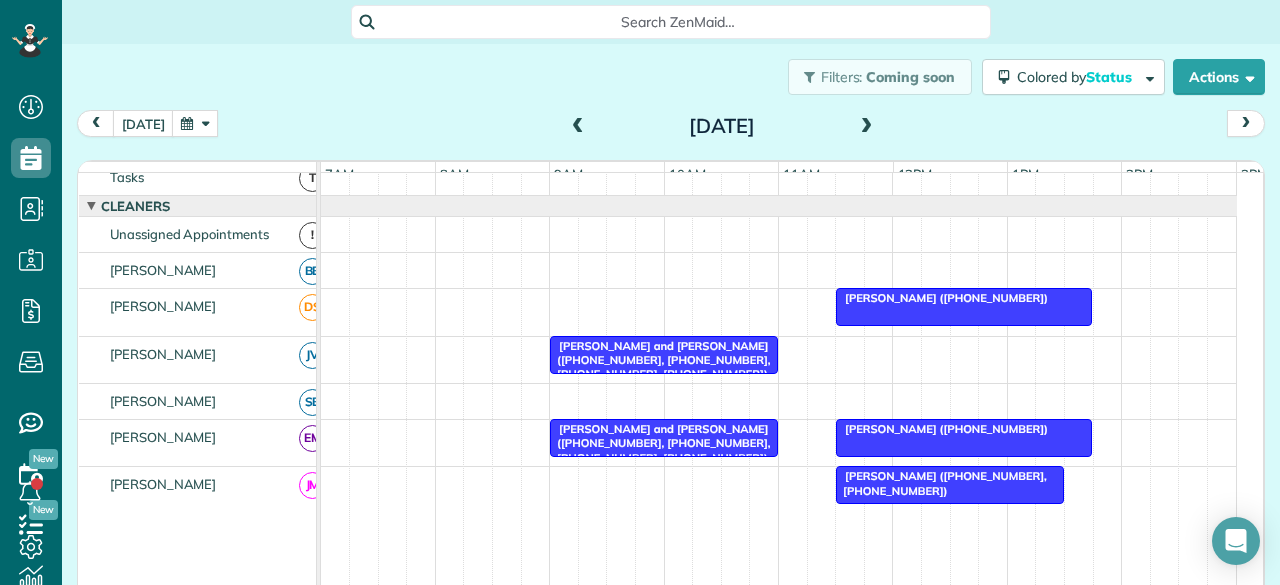 click at bounding box center (867, 127) 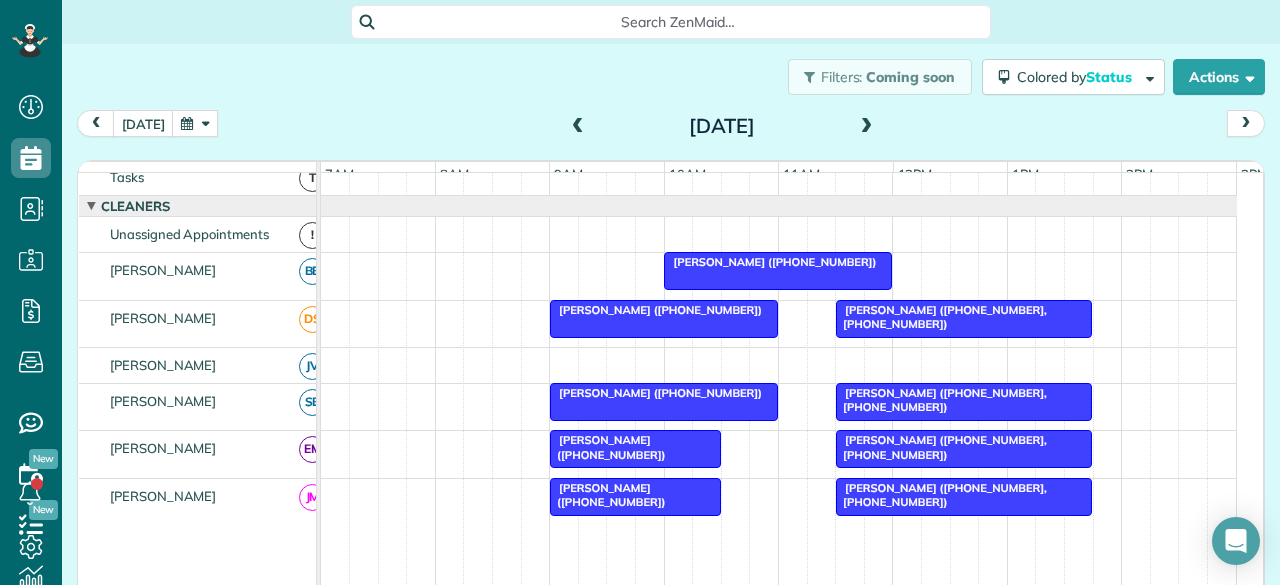 click at bounding box center [867, 127] 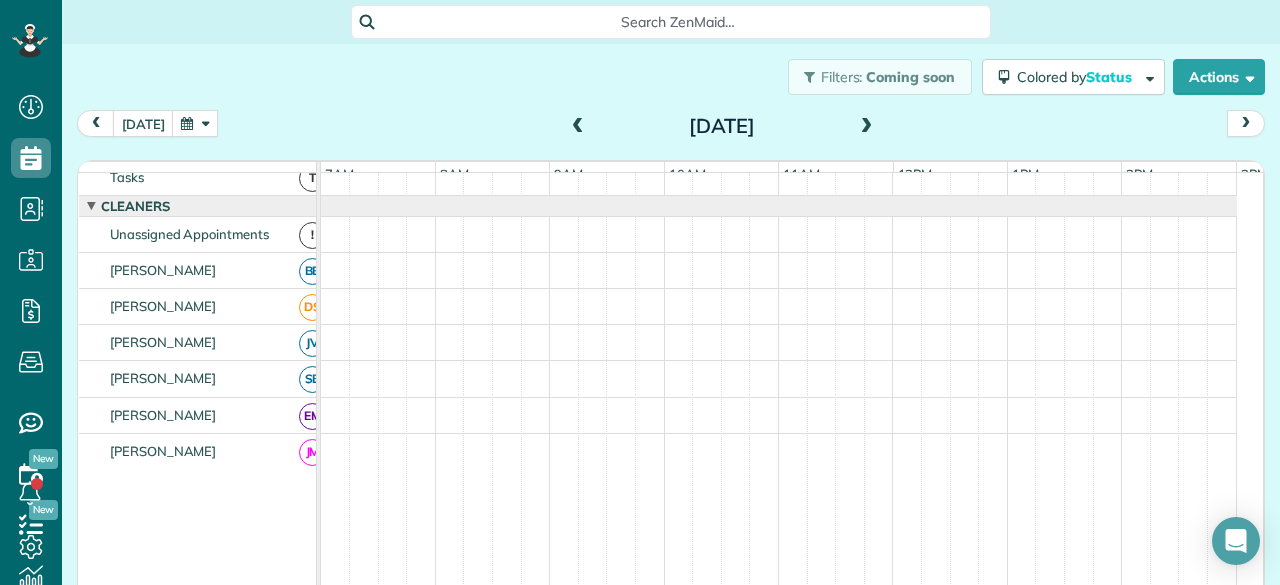 scroll, scrollTop: 45, scrollLeft: 0, axis: vertical 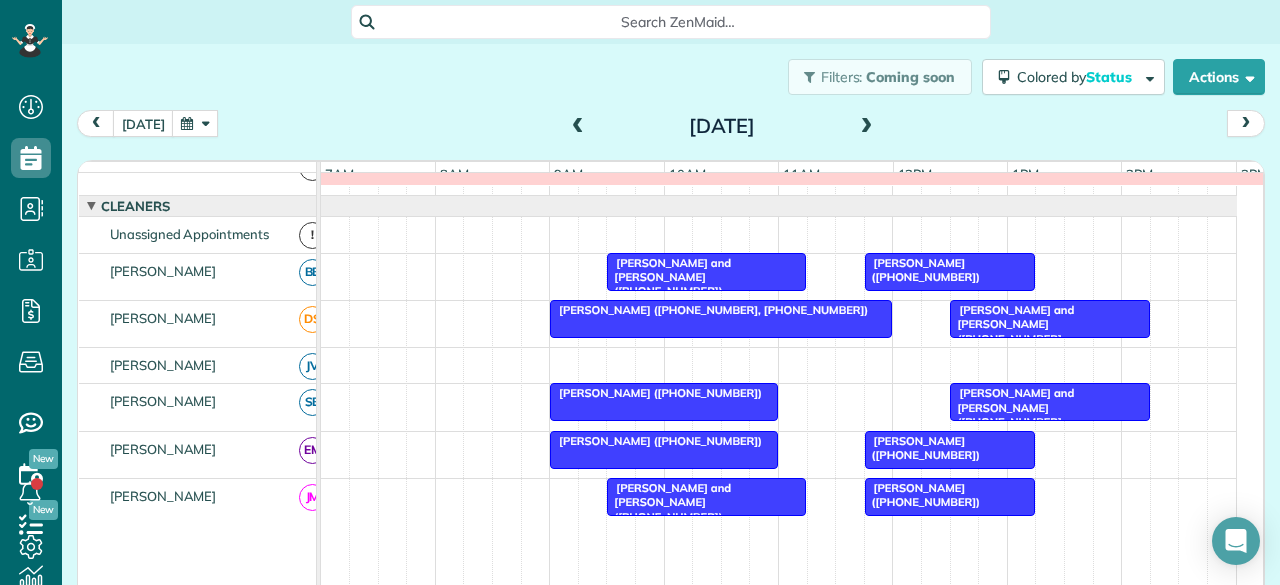 drag, startPoint x: 855, startPoint y: 126, endPoint x: 874, endPoint y: 135, distance: 21.023796 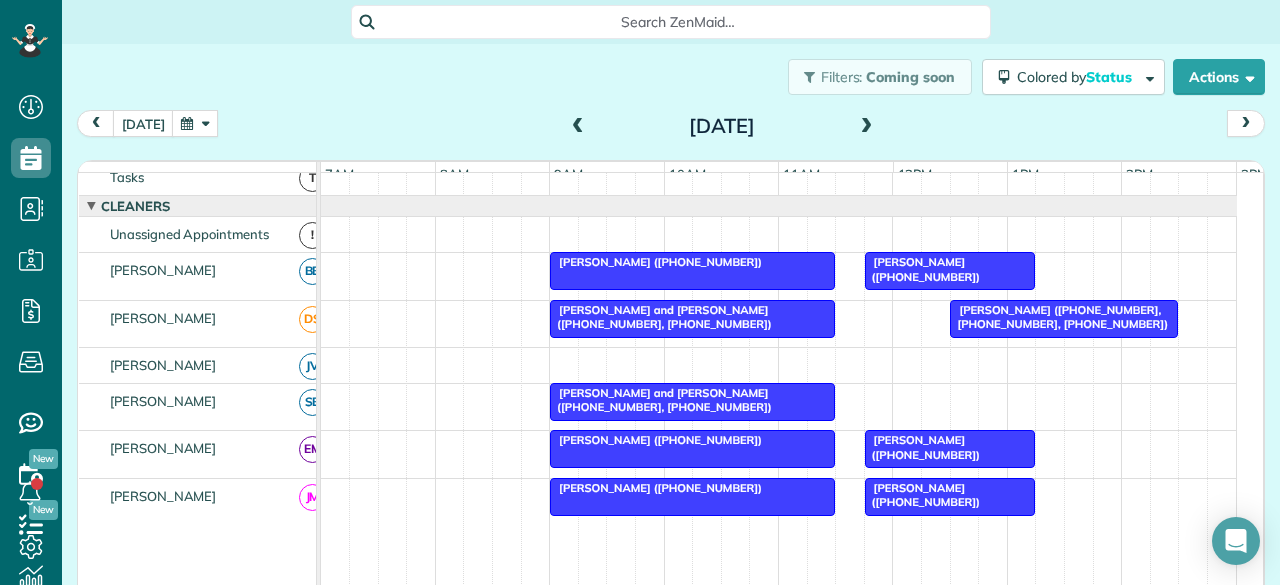 click at bounding box center [867, 127] 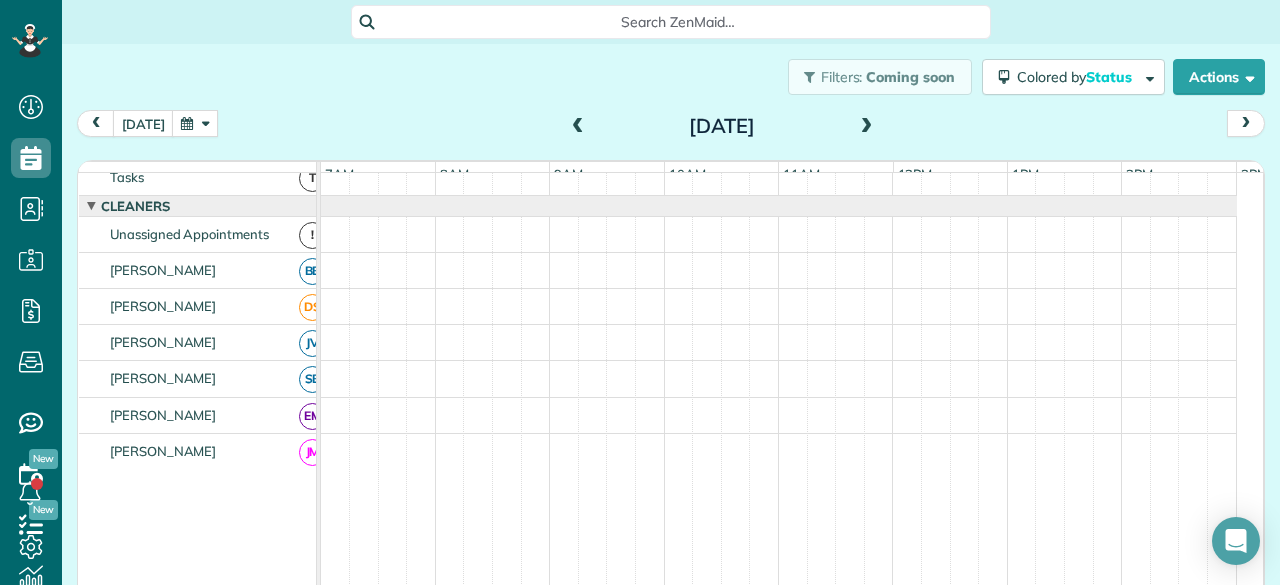 click at bounding box center [867, 127] 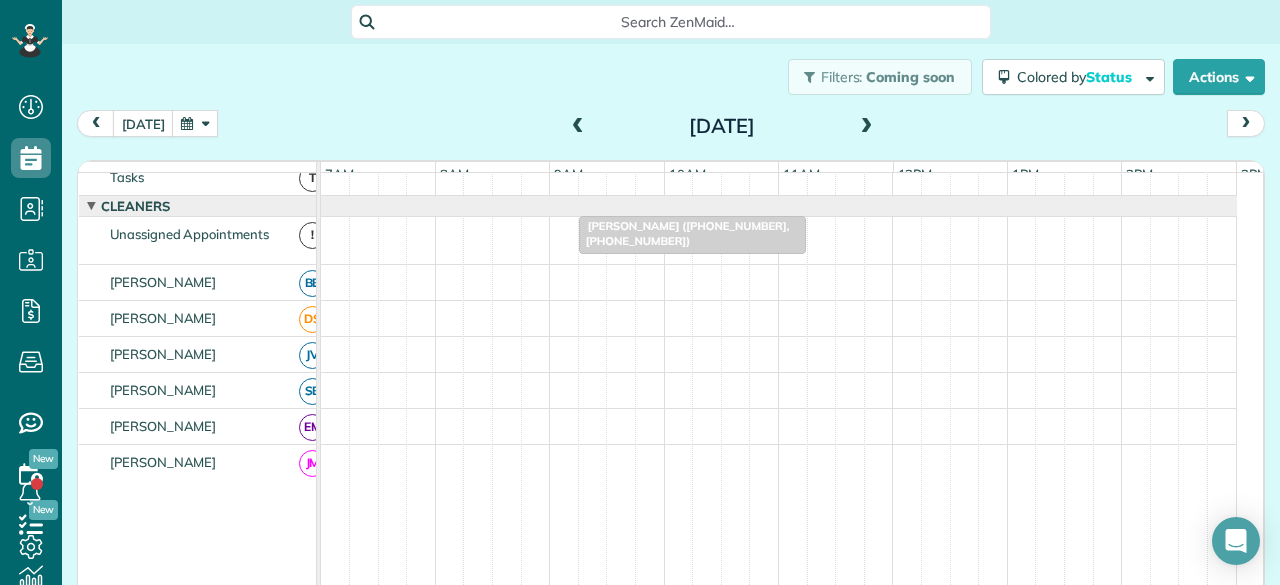 click at bounding box center [867, 127] 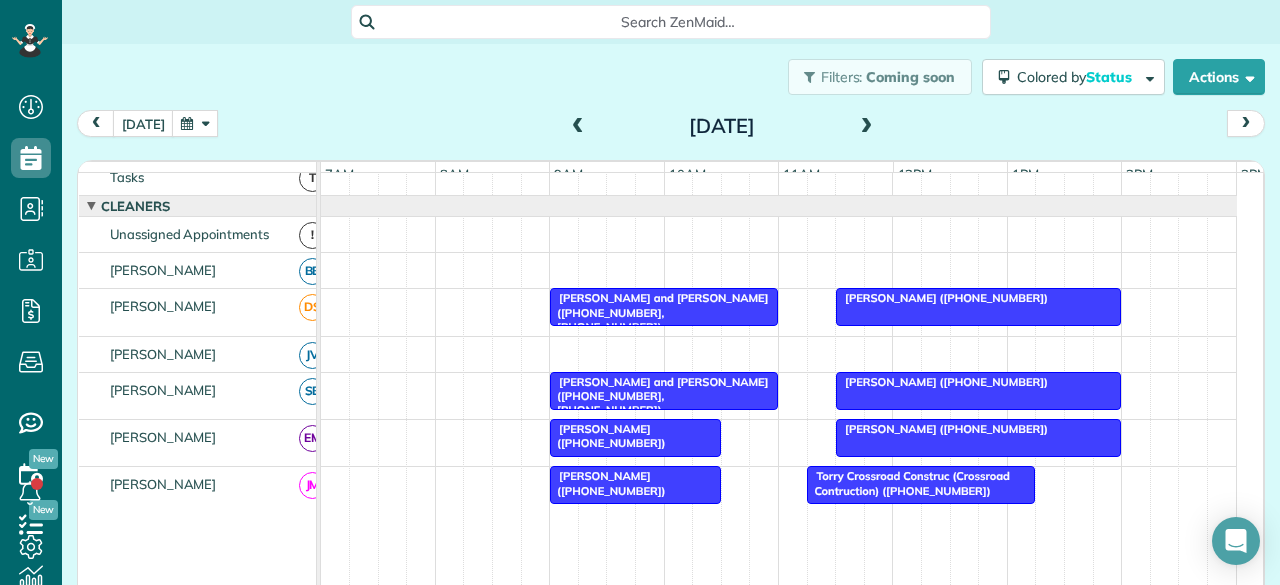 click at bounding box center [867, 127] 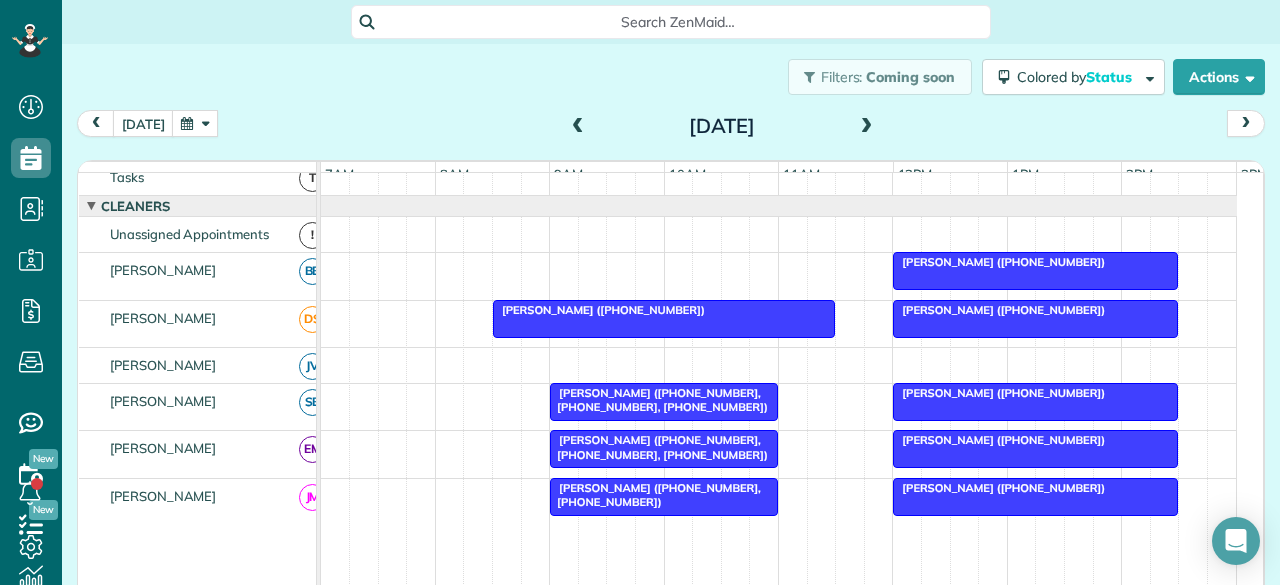 click at bounding box center (867, 127) 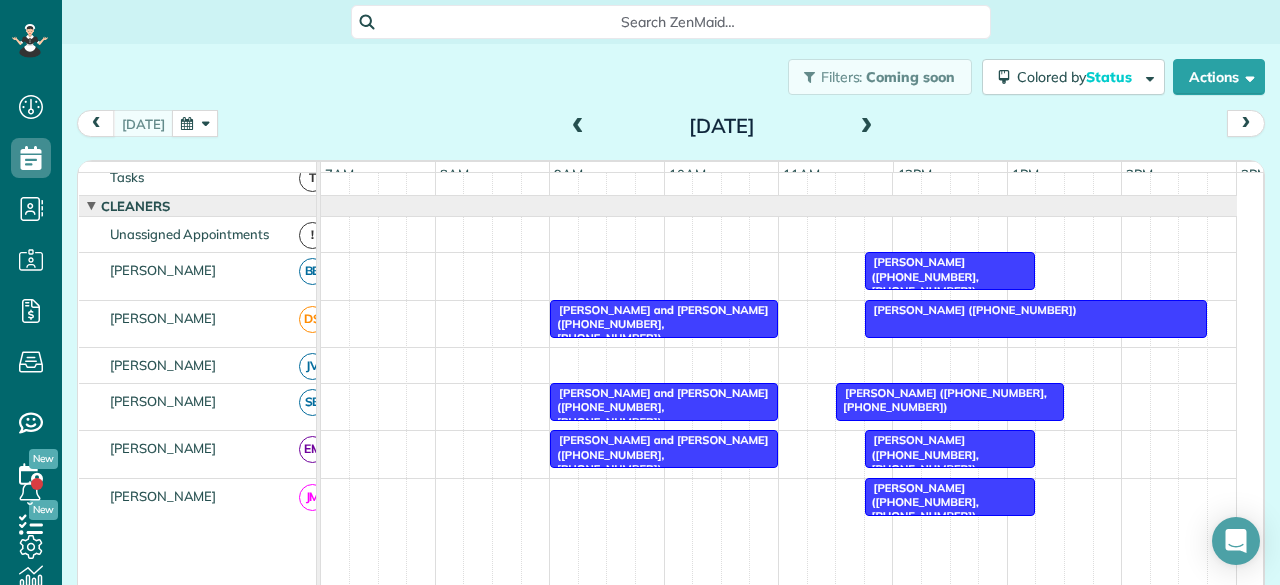 click at bounding box center (867, 127) 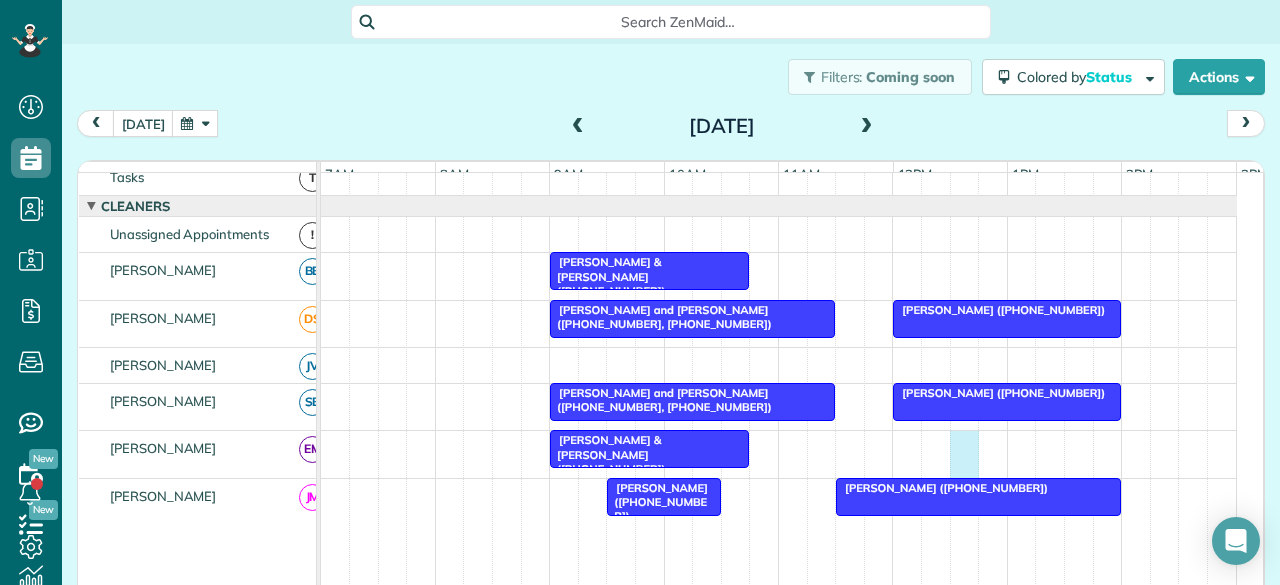 click on "[PERSON_NAME] & [PERSON_NAME] ([PHONE_NUMBER])" at bounding box center [779, 454] 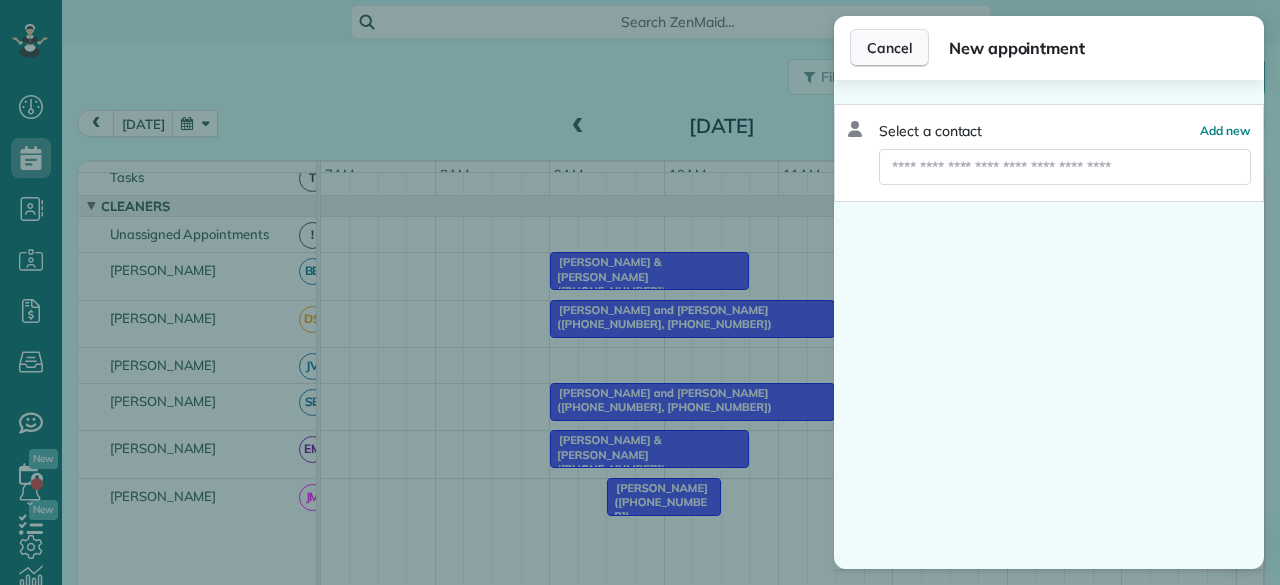 click on "Cancel" at bounding box center (889, 48) 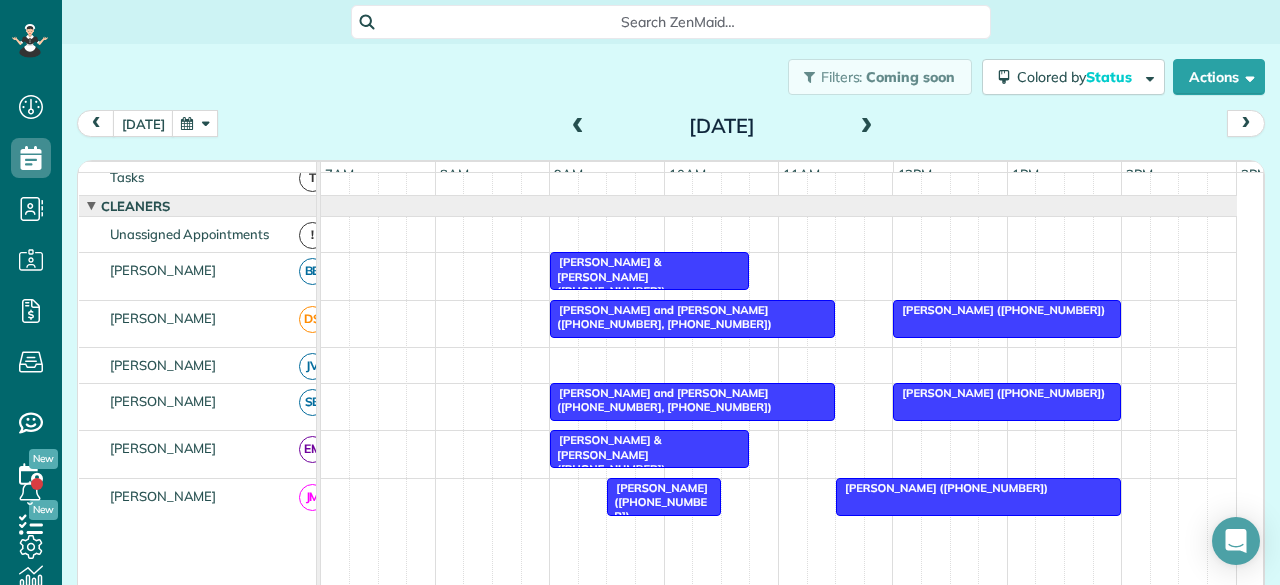 click at bounding box center [578, 127] 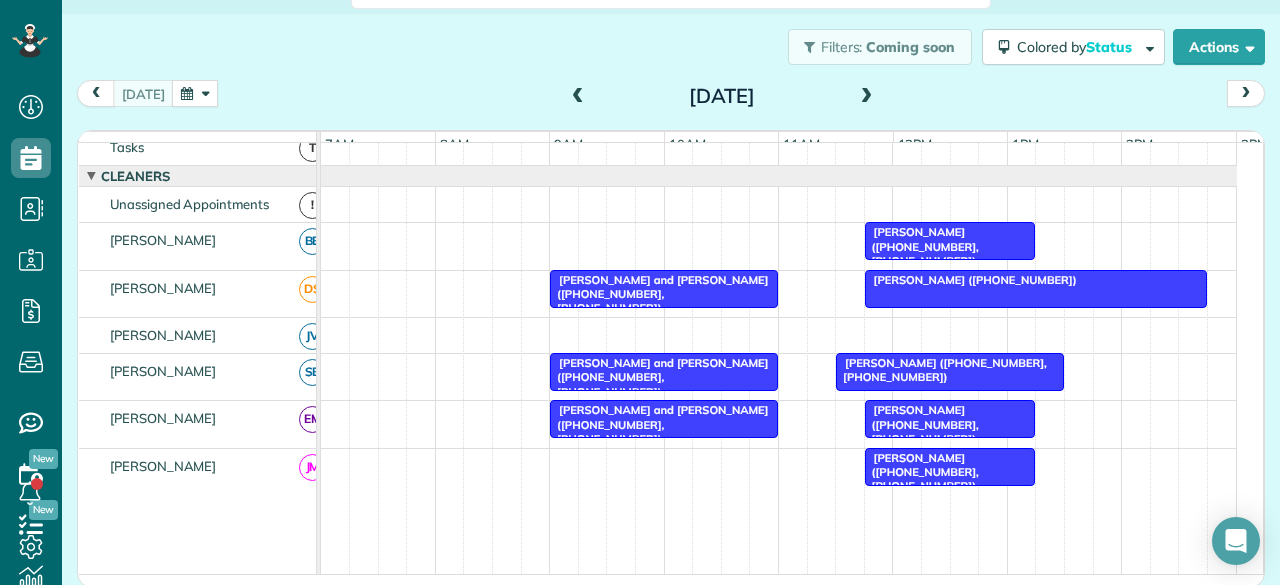 scroll, scrollTop: 33, scrollLeft: 0, axis: vertical 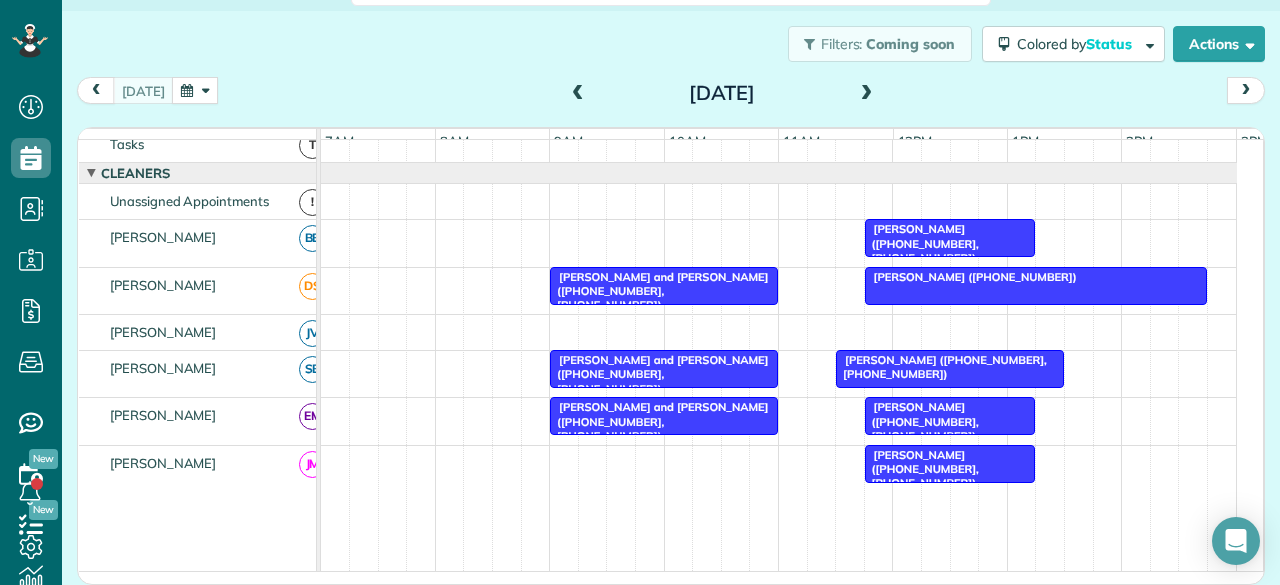 click at bounding box center (867, 94) 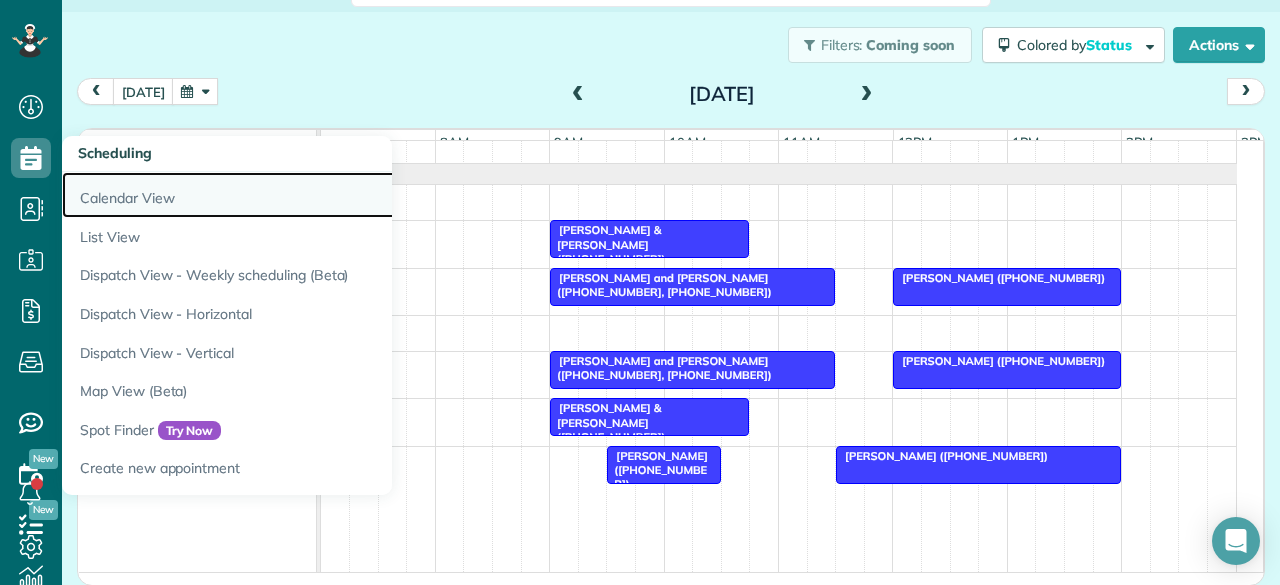 click on "Calendar View" at bounding box center (312, 195) 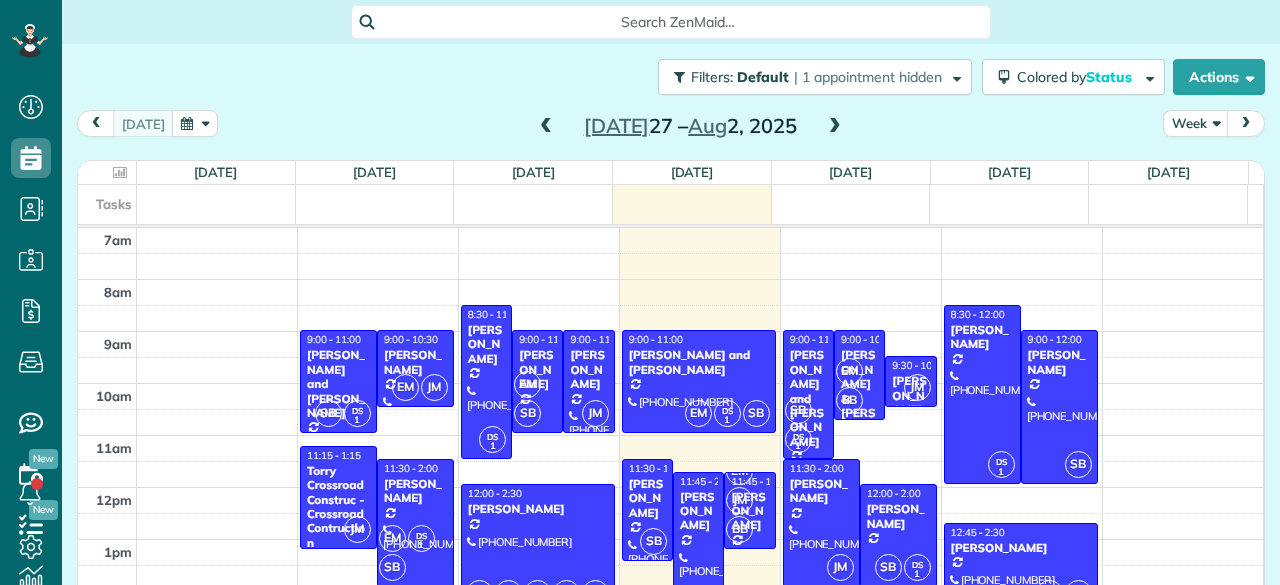 scroll, scrollTop: 0, scrollLeft: 0, axis: both 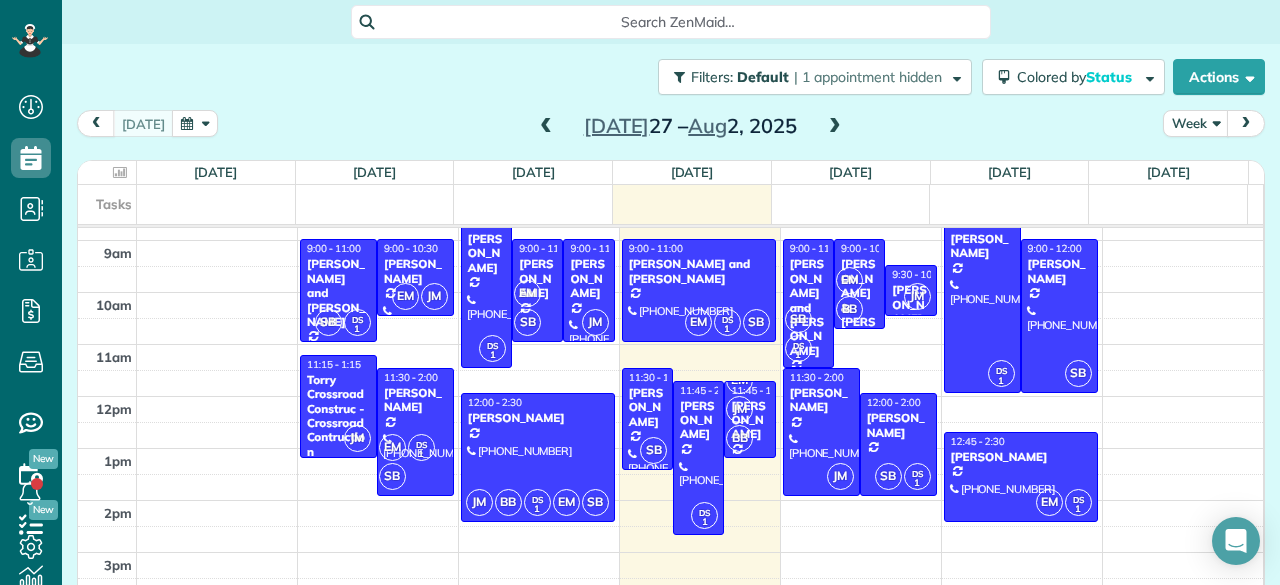 click at bounding box center [546, 127] 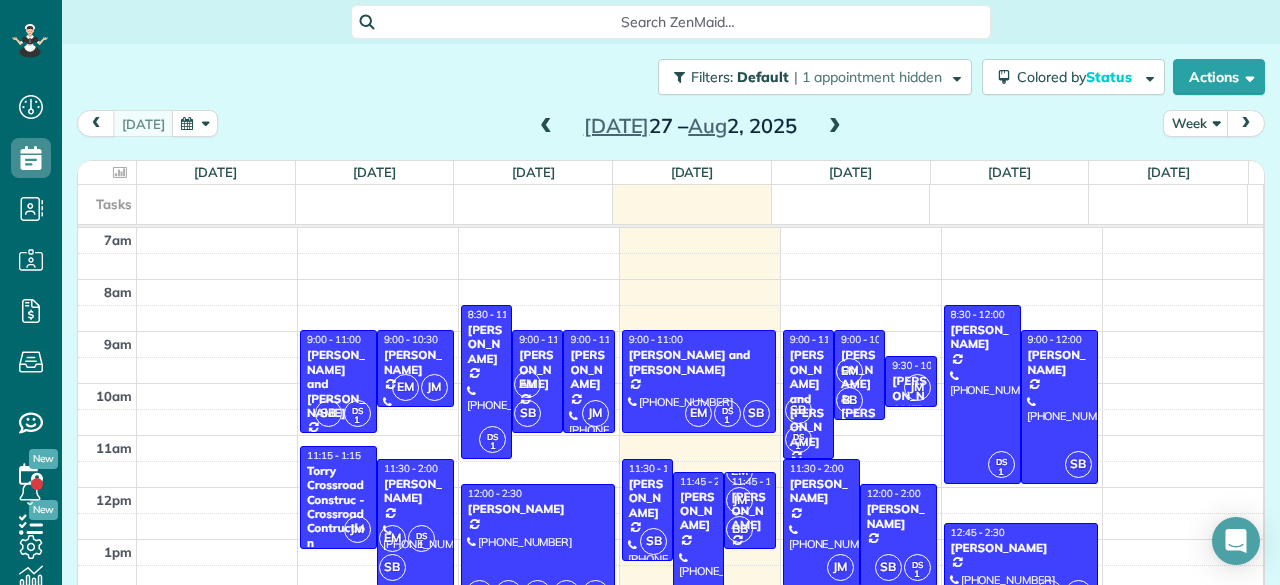 click at bounding box center [546, 127] 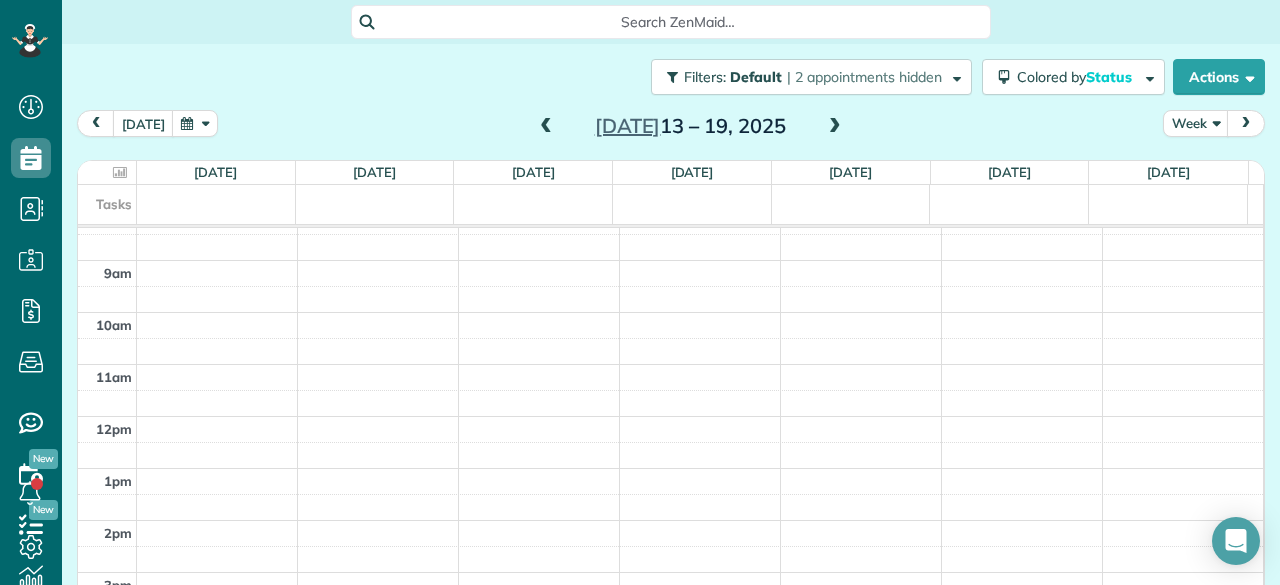 scroll, scrollTop: 68, scrollLeft: 0, axis: vertical 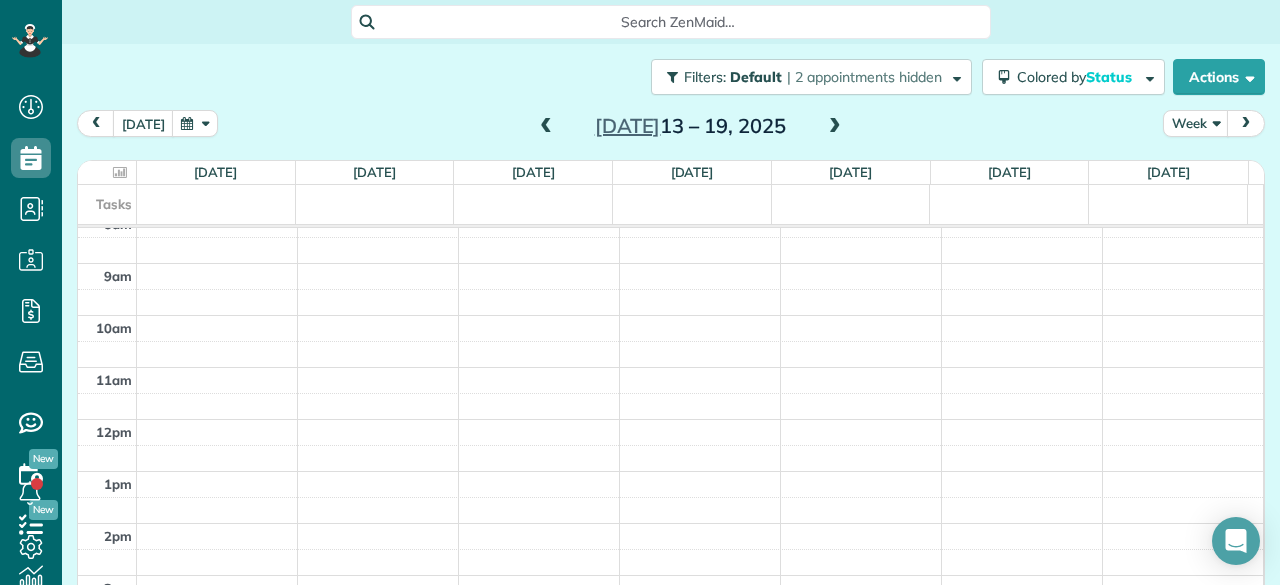 click at bounding box center [835, 127] 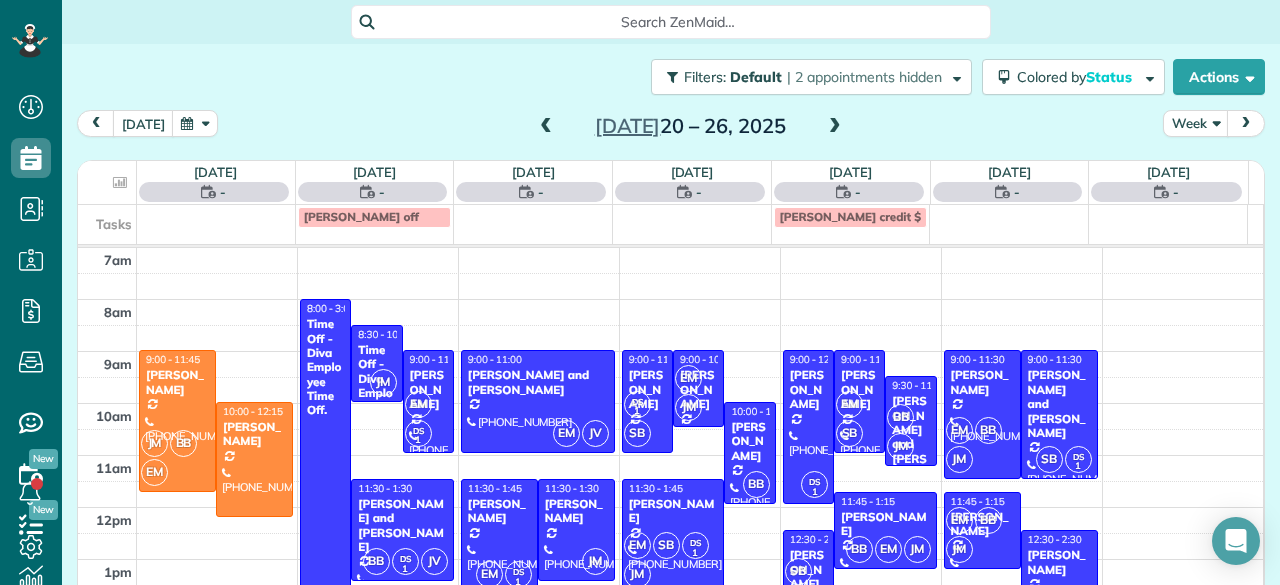 scroll, scrollTop: 0, scrollLeft: 0, axis: both 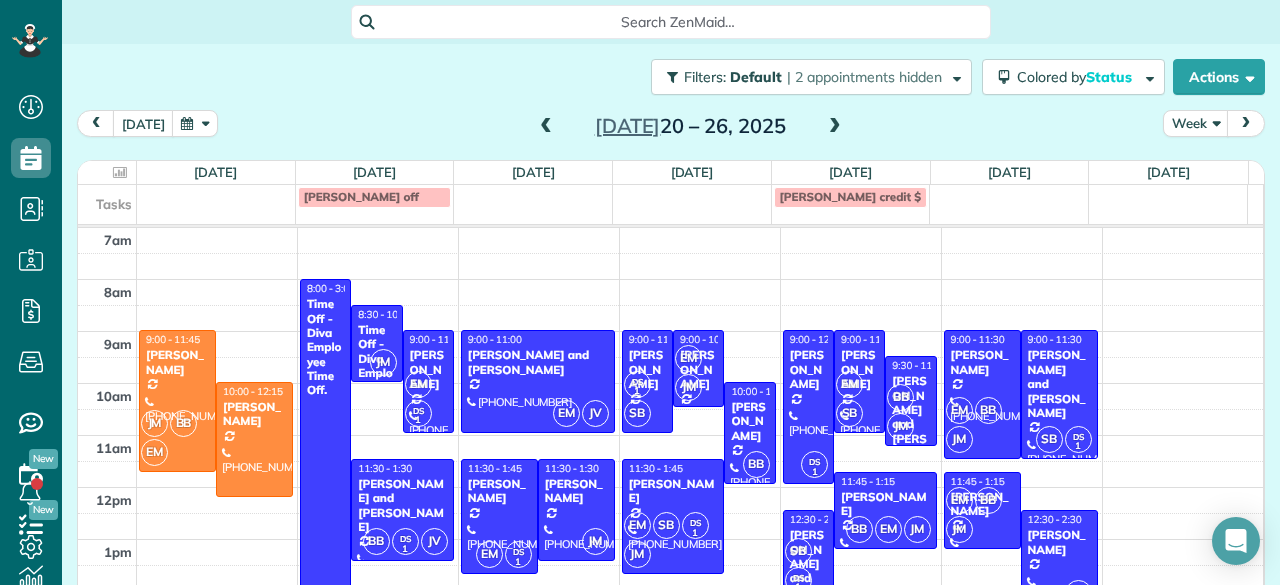 click at bounding box center (546, 127) 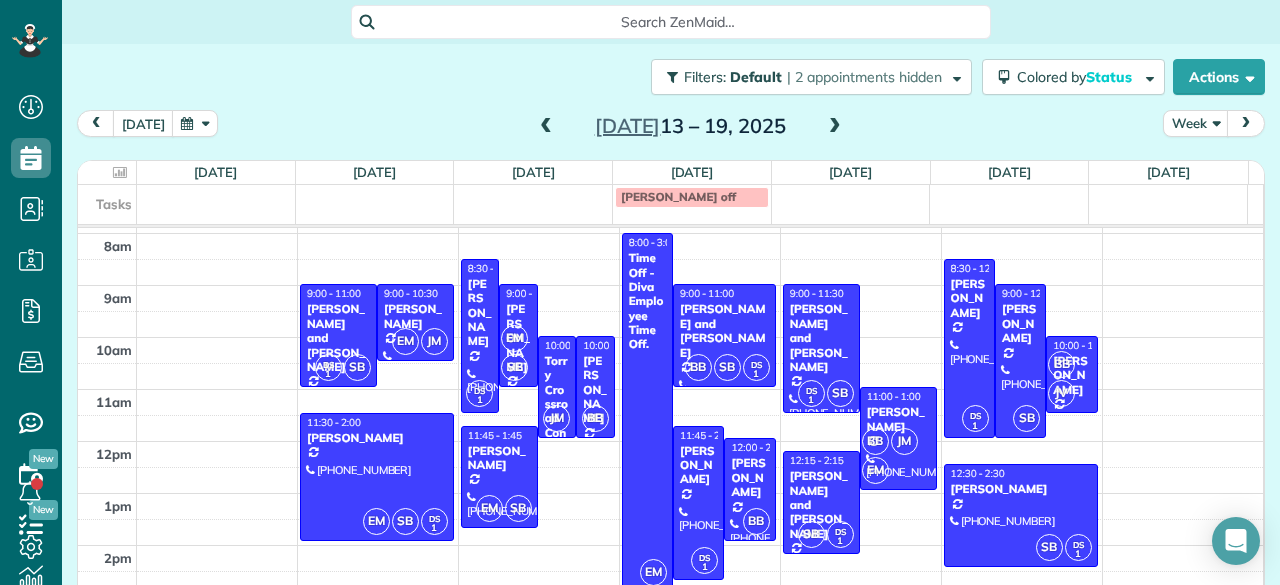 scroll, scrollTop: 40, scrollLeft: 0, axis: vertical 